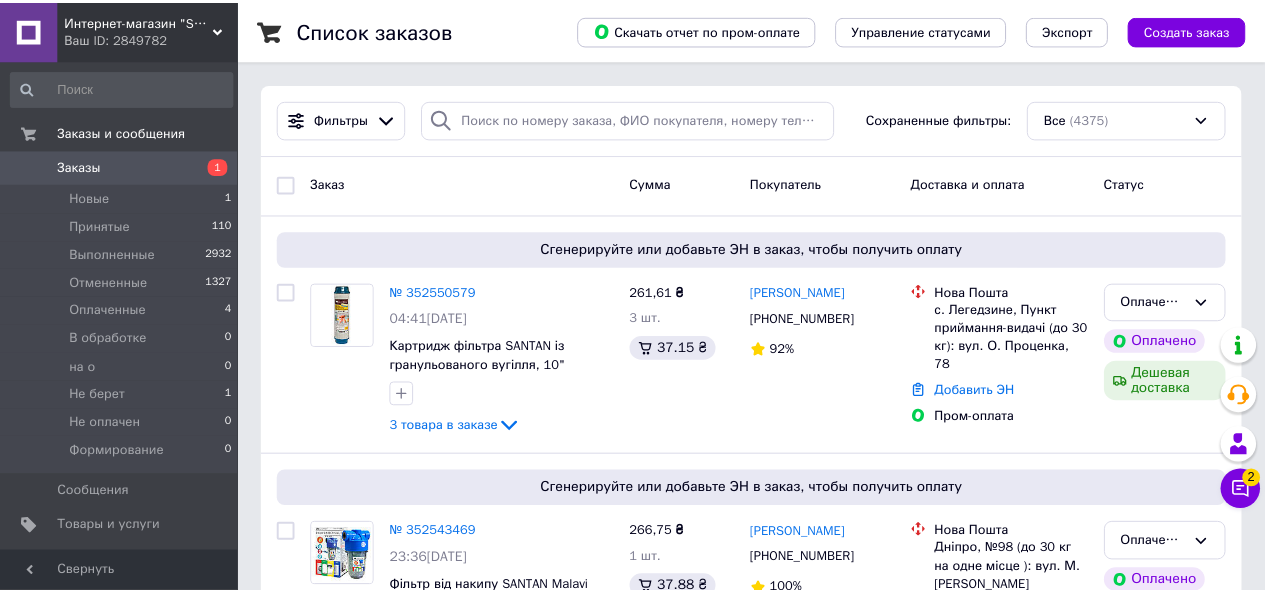 scroll, scrollTop: 0, scrollLeft: 0, axis: both 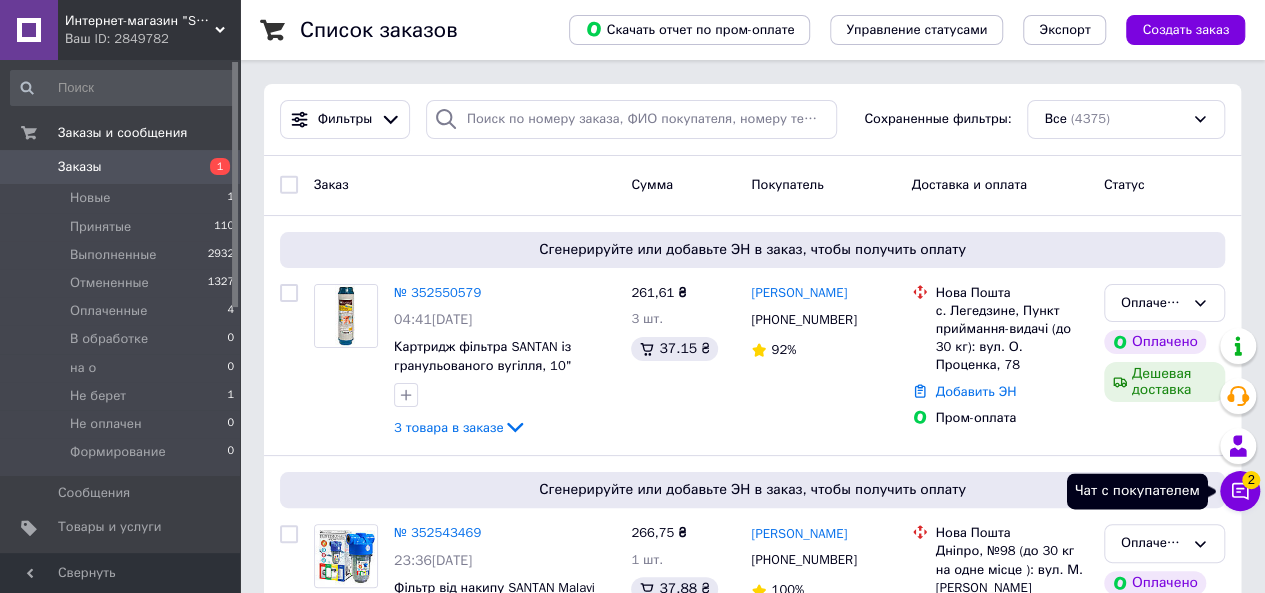 click on "2" at bounding box center [1251, 480] 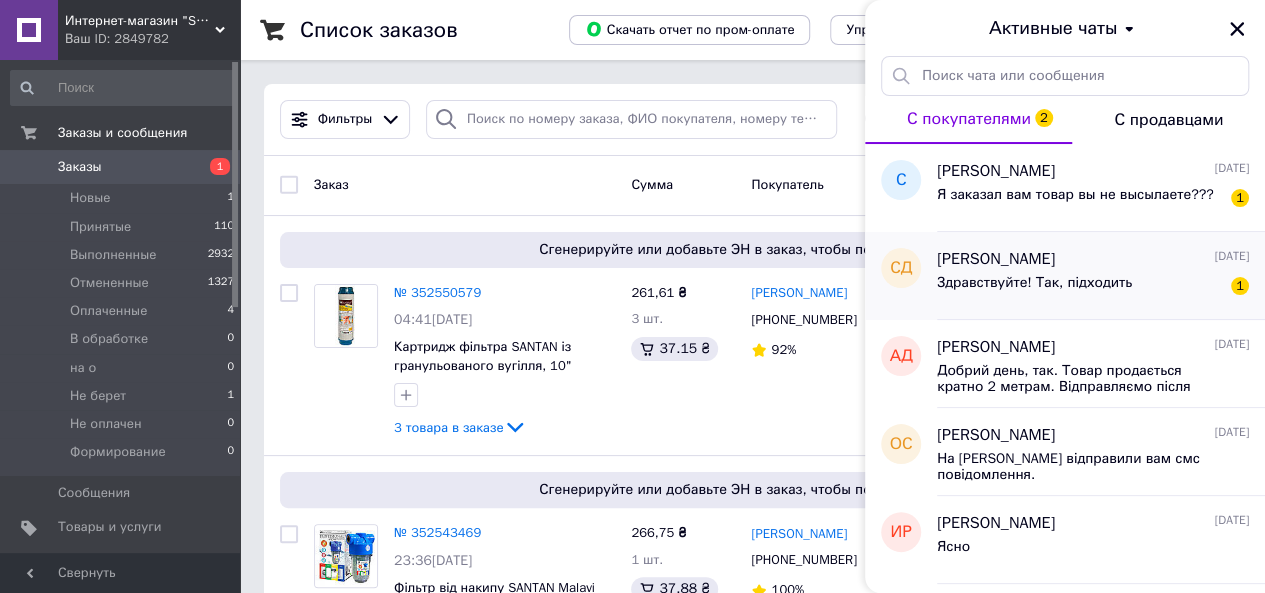 click on "Здравствуйте! Так, підходить" at bounding box center (1034, 283) 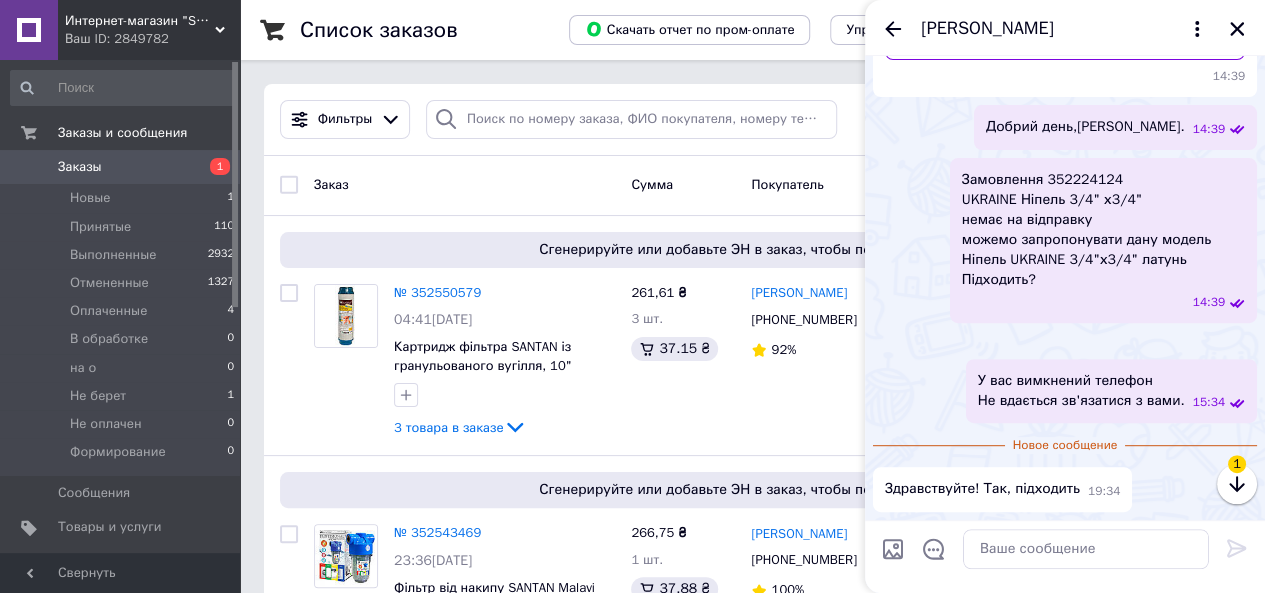 scroll, scrollTop: 624, scrollLeft: 0, axis: vertical 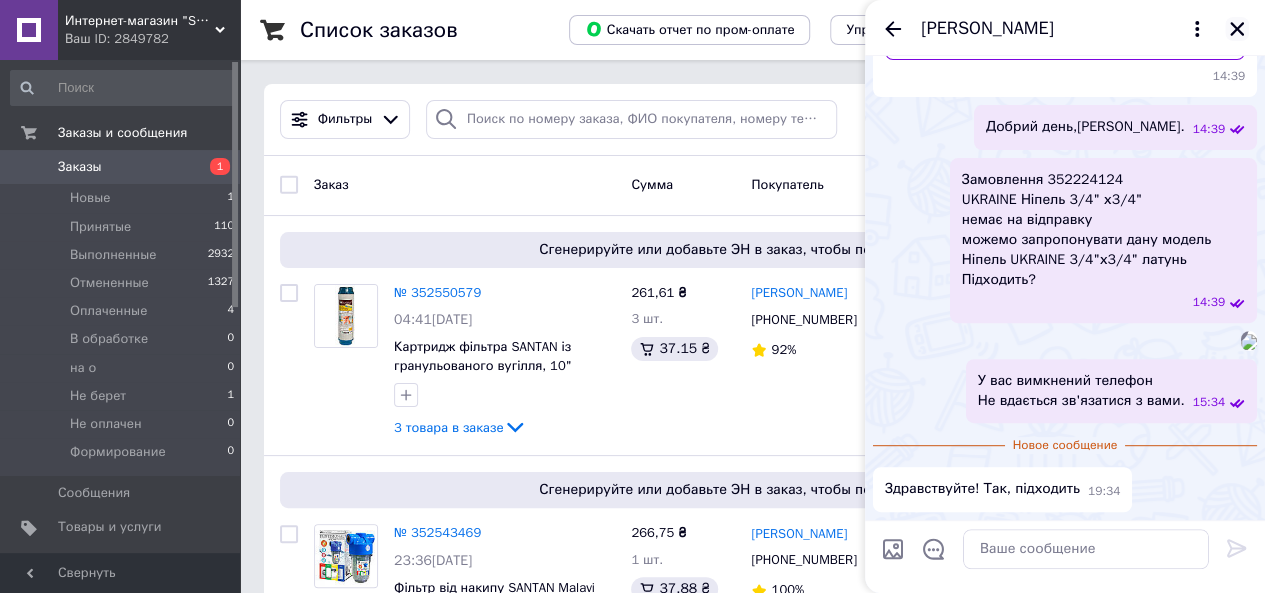 click 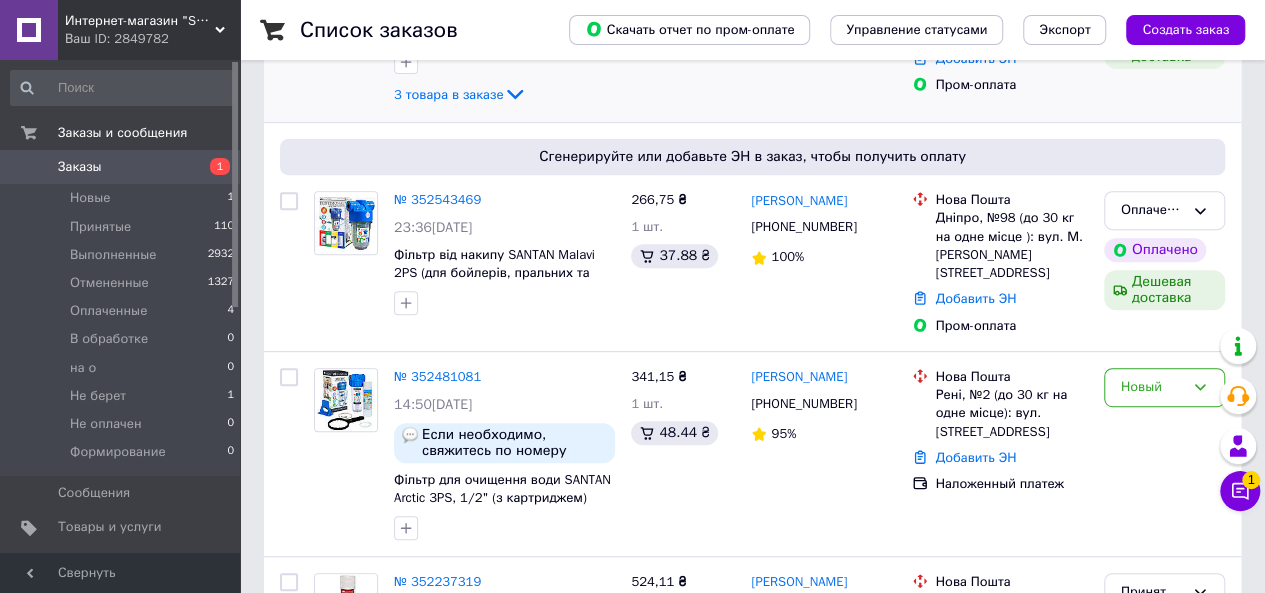 scroll, scrollTop: 400, scrollLeft: 0, axis: vertical 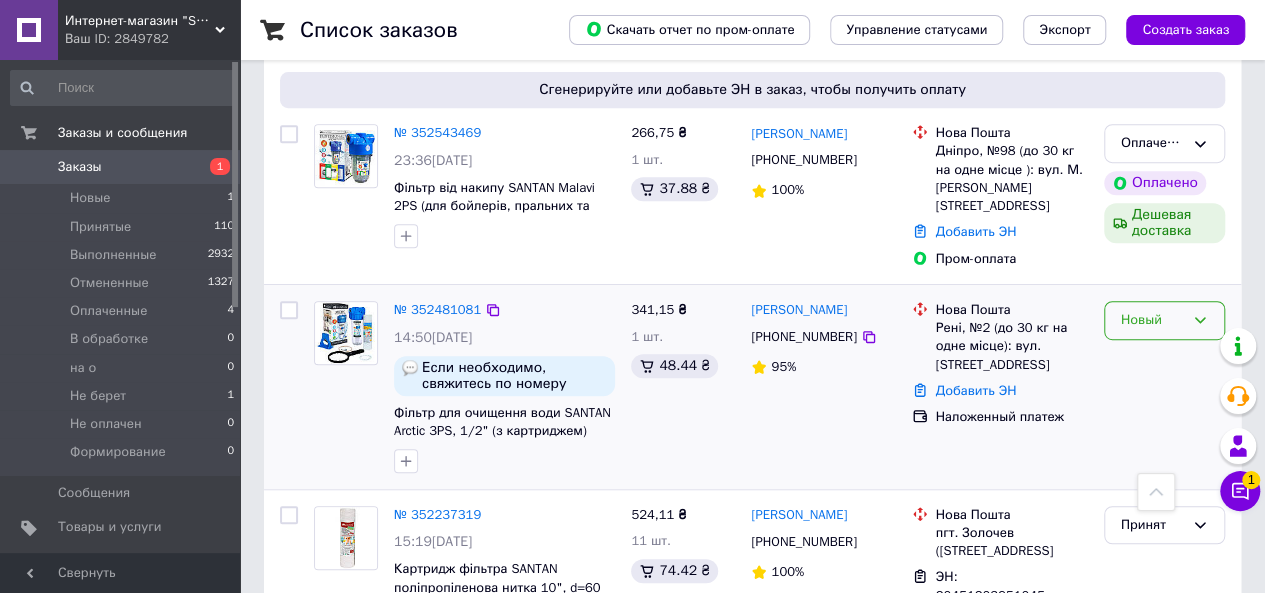 click on "Новый" at bounding box center [1152, 320] 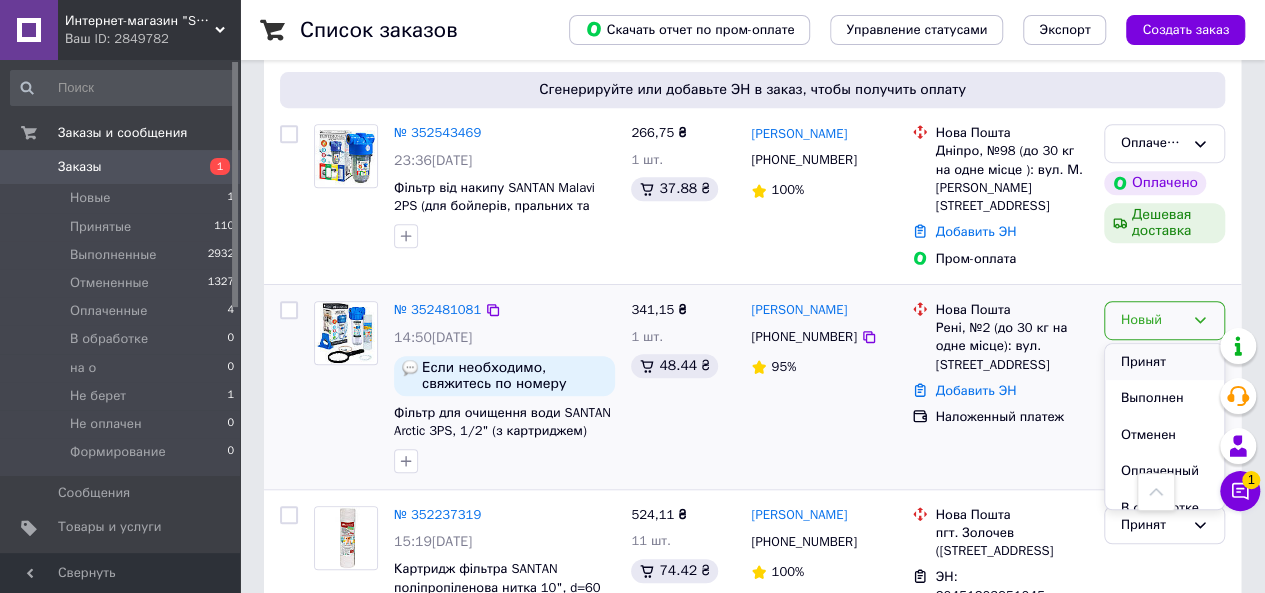 click on "Принят" at bounding box center (1164, 362) 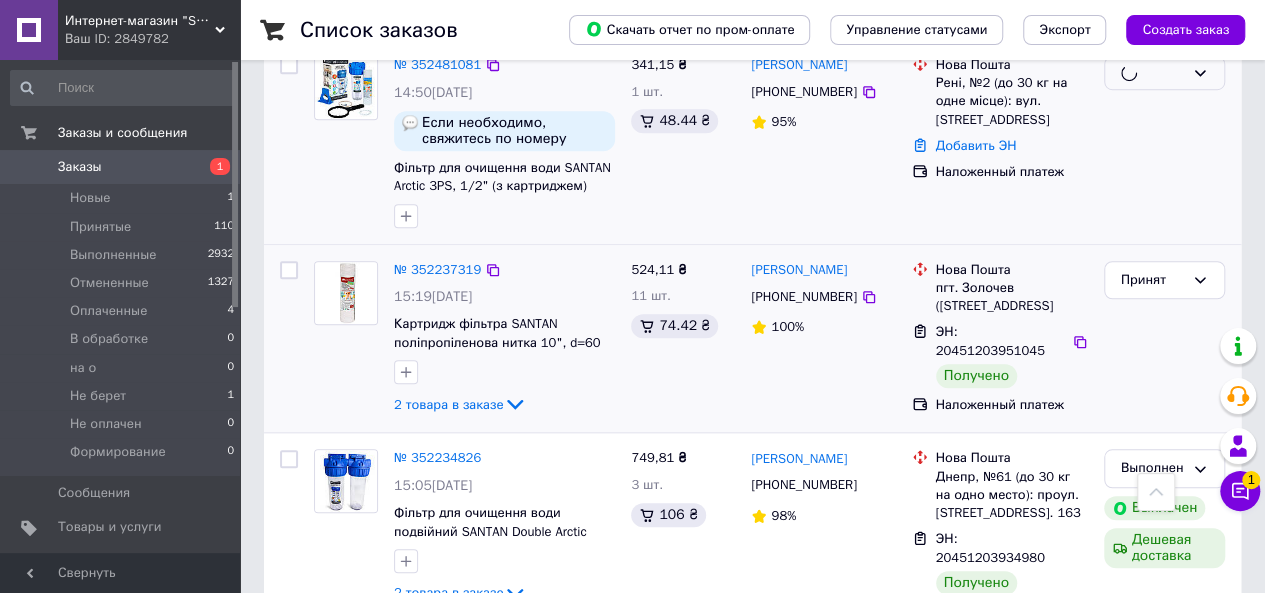 scroll, scrollTop: 700, scrollLeft: 0, axis: vertical 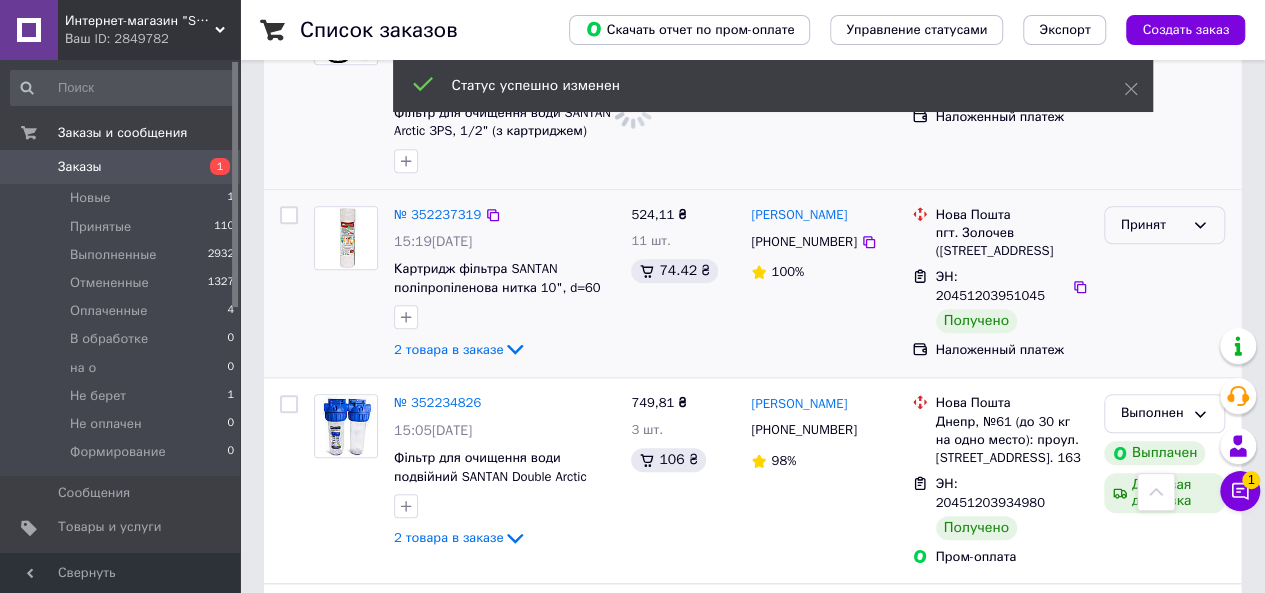 click on "Принят" at bounding box center (1152, 225) 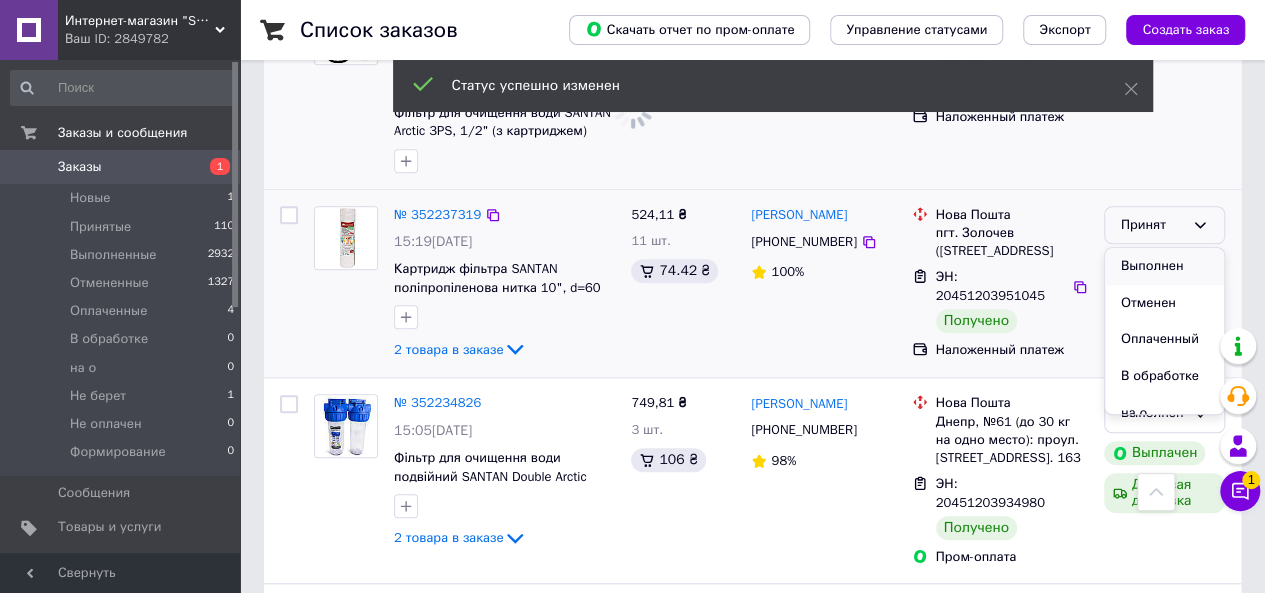 click on "Выполнен" at bounding box center [1164, 266] 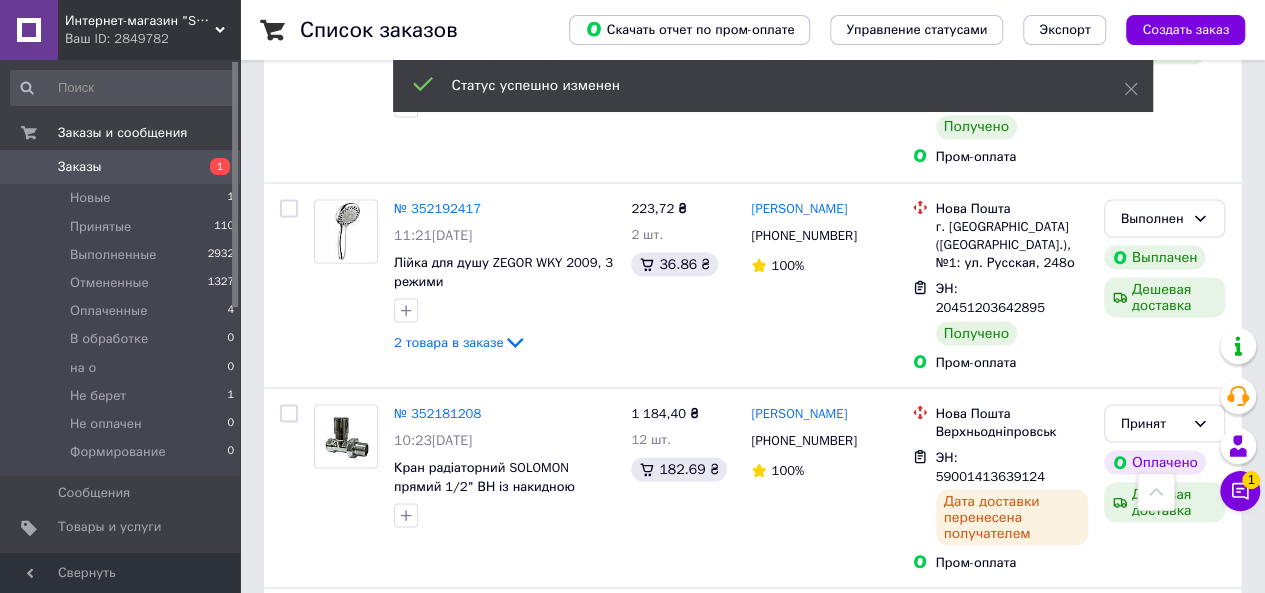scroll, scrollTop: 1900, scrollLeft: 0, axis: vertical 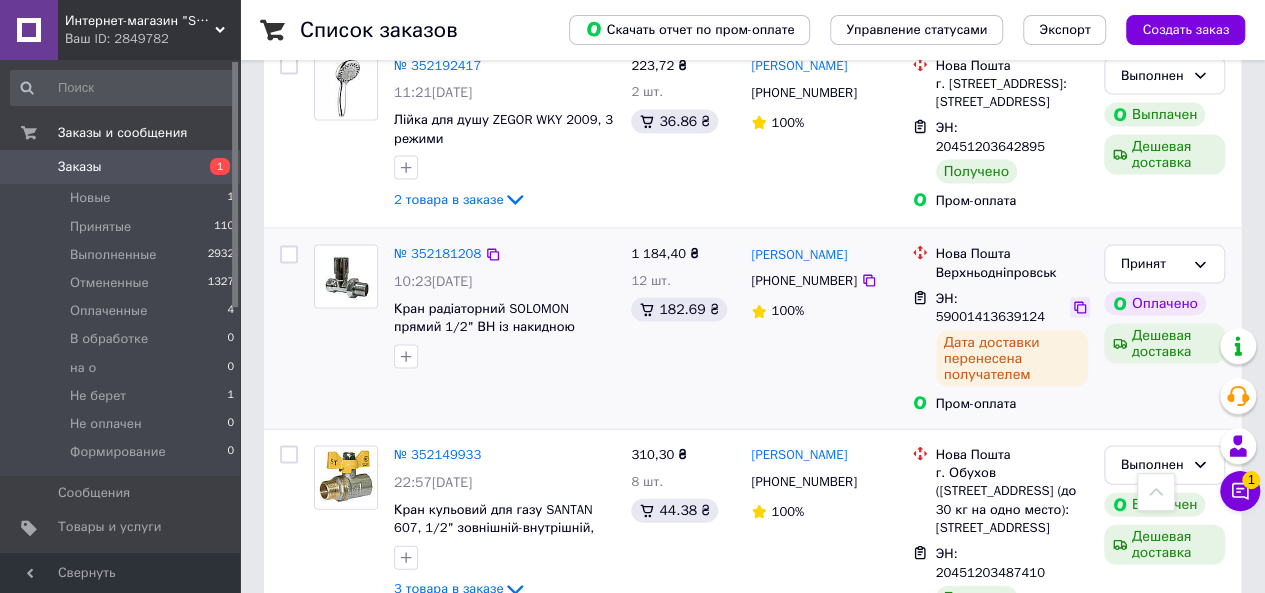 click 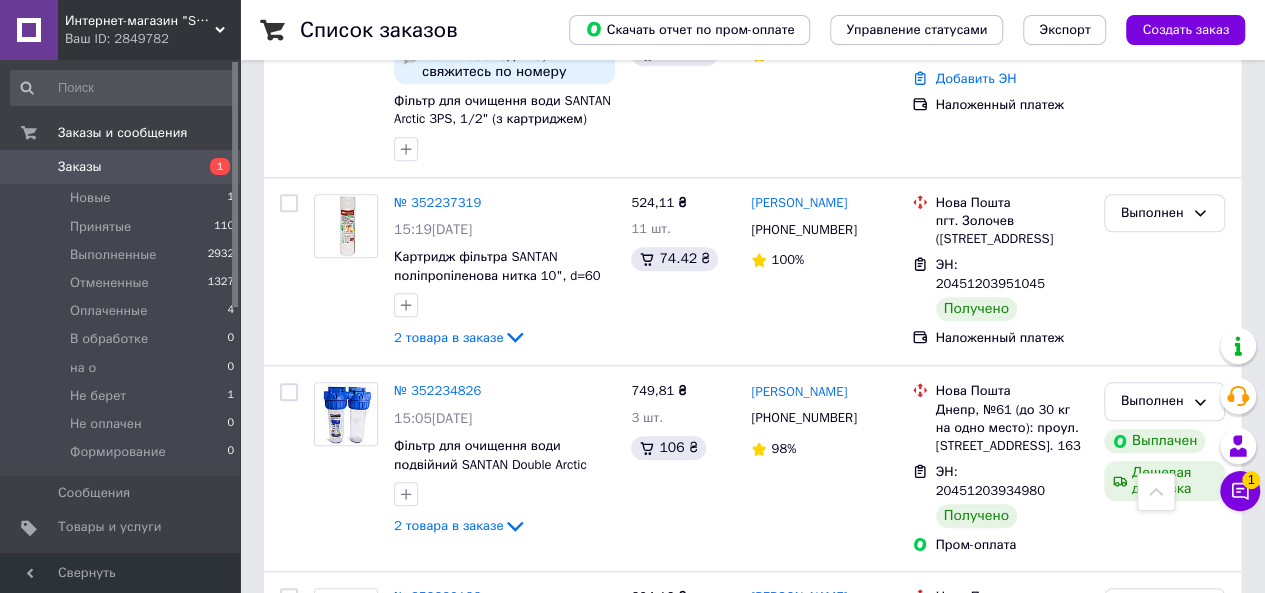 scroll, scrollTop: 600, scrollLeft: 0, axis: vertical 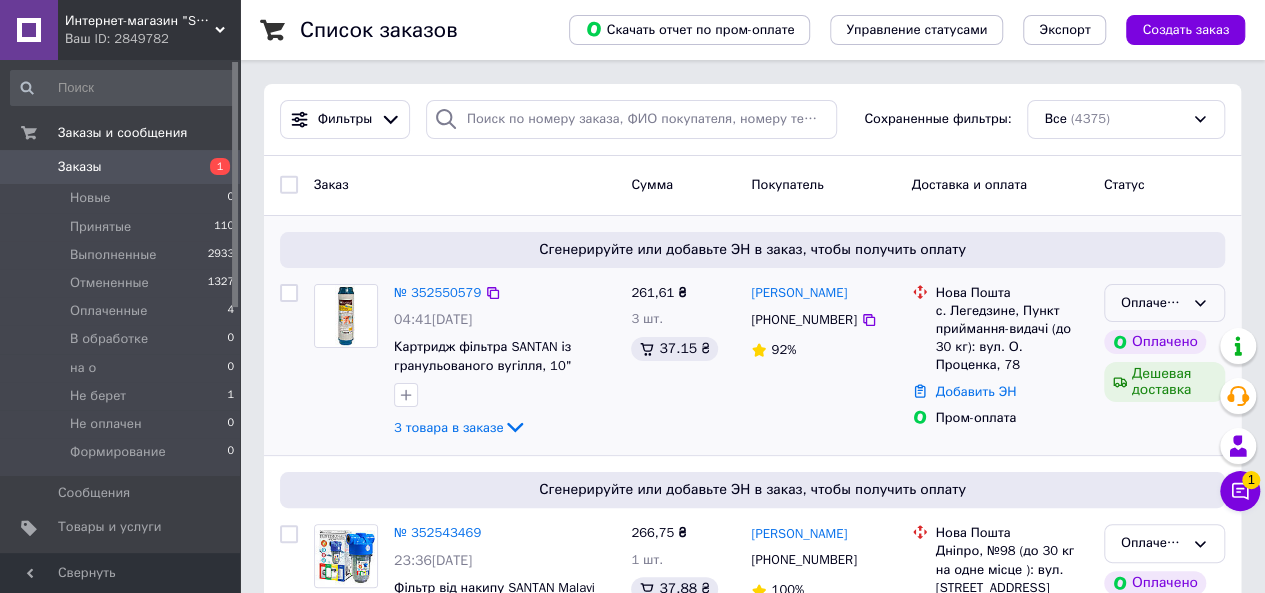 click on "Оплаченный" at bounding box center (1164, 303) 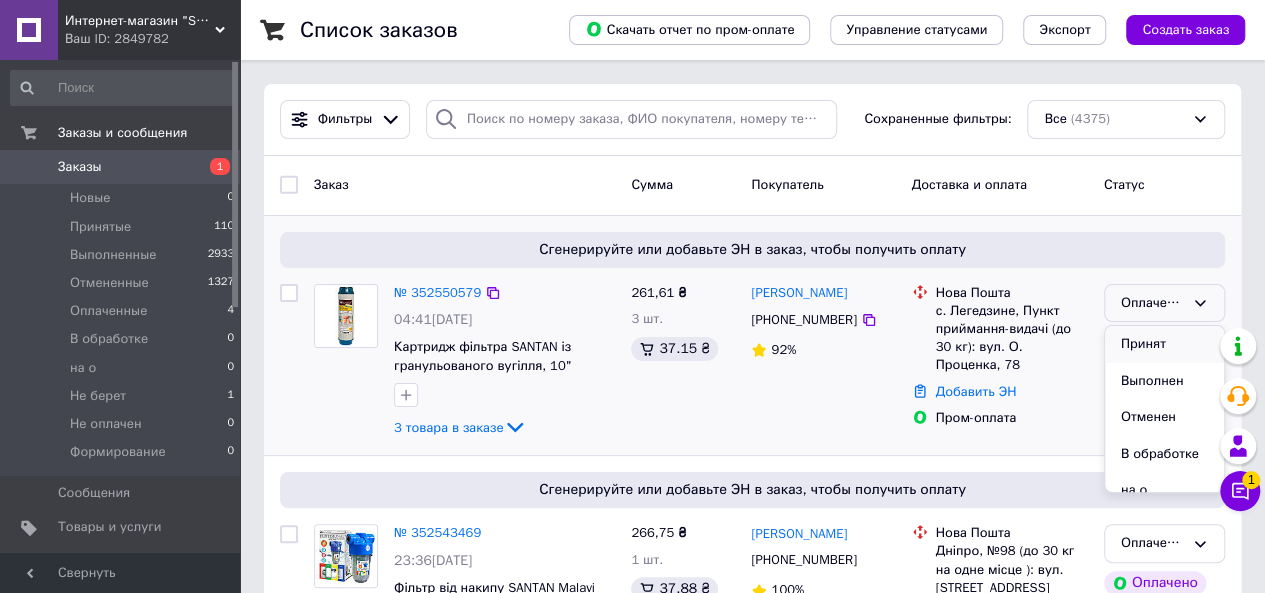 click on "Принят" at bounding box center (1164, 344) 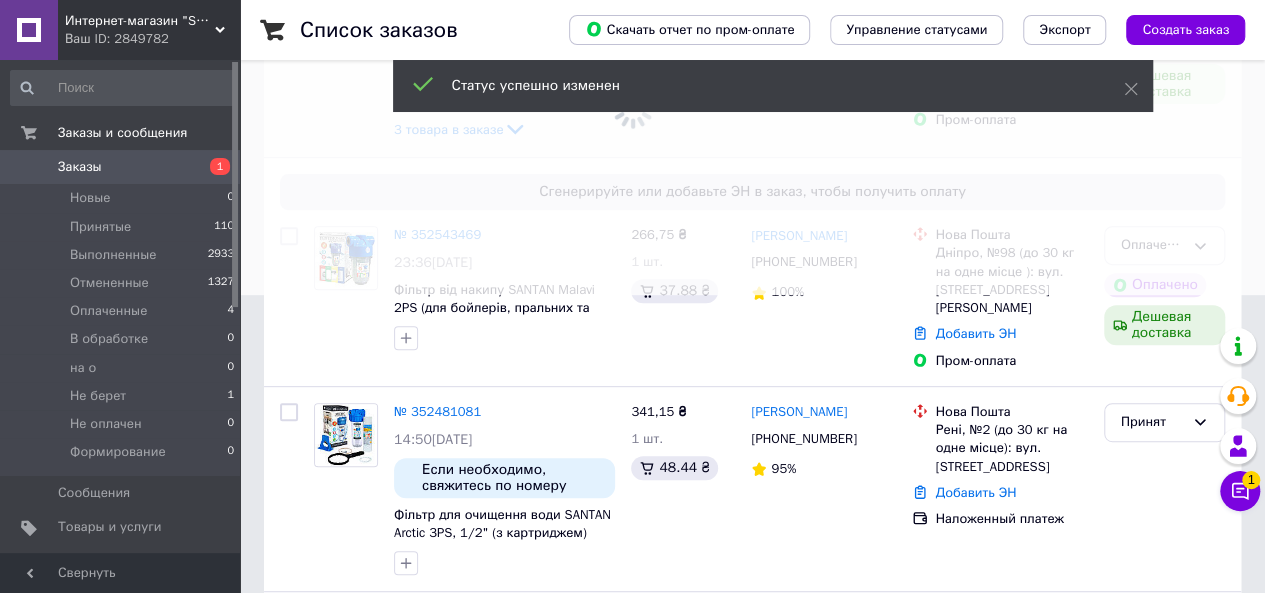 scroll, scrollTop: 300, scrollLeft: 0, axis: vertical 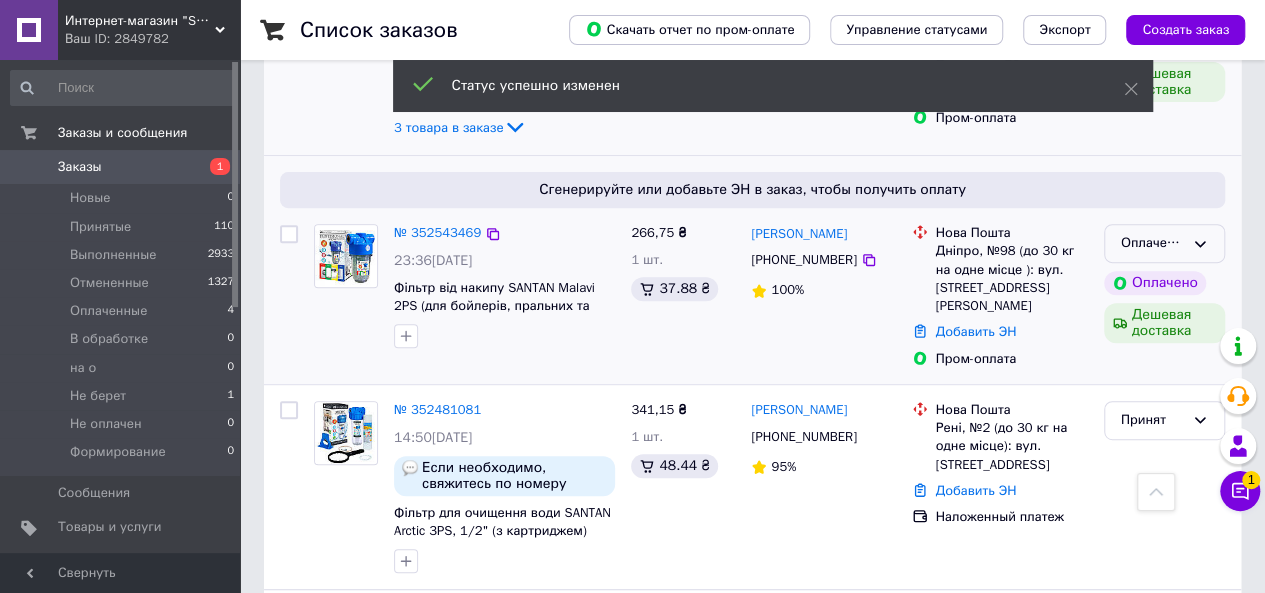 click on "Оплаченный" at bounding box center (1152, 243) 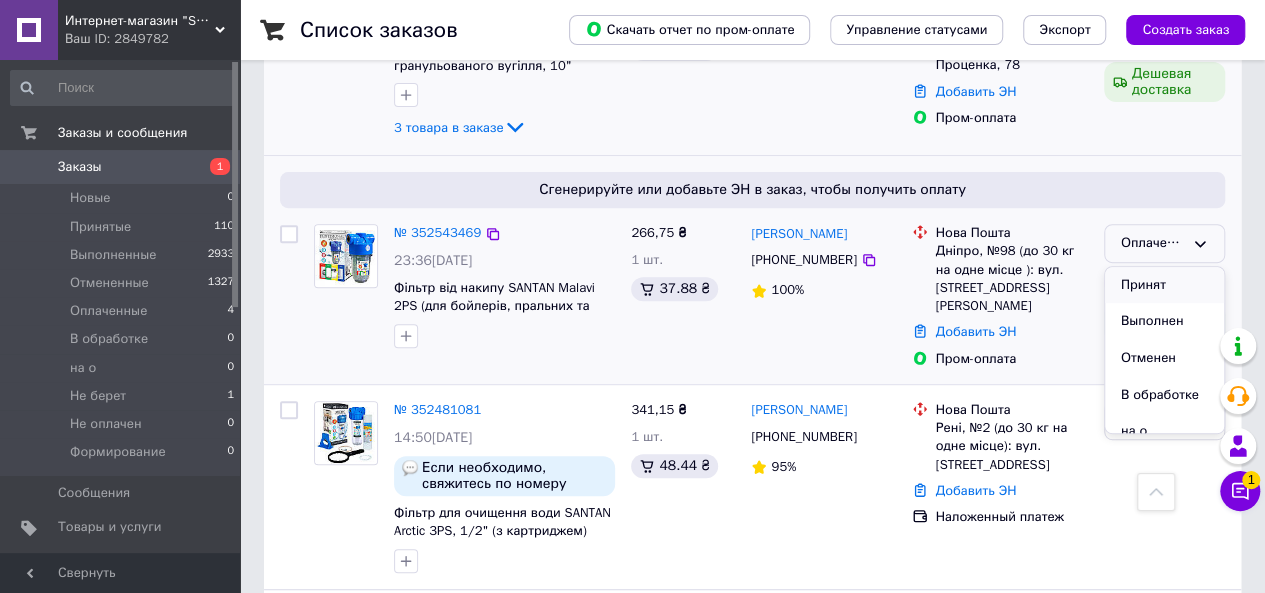 click on "Принят" at bounding box center (1164, 285) 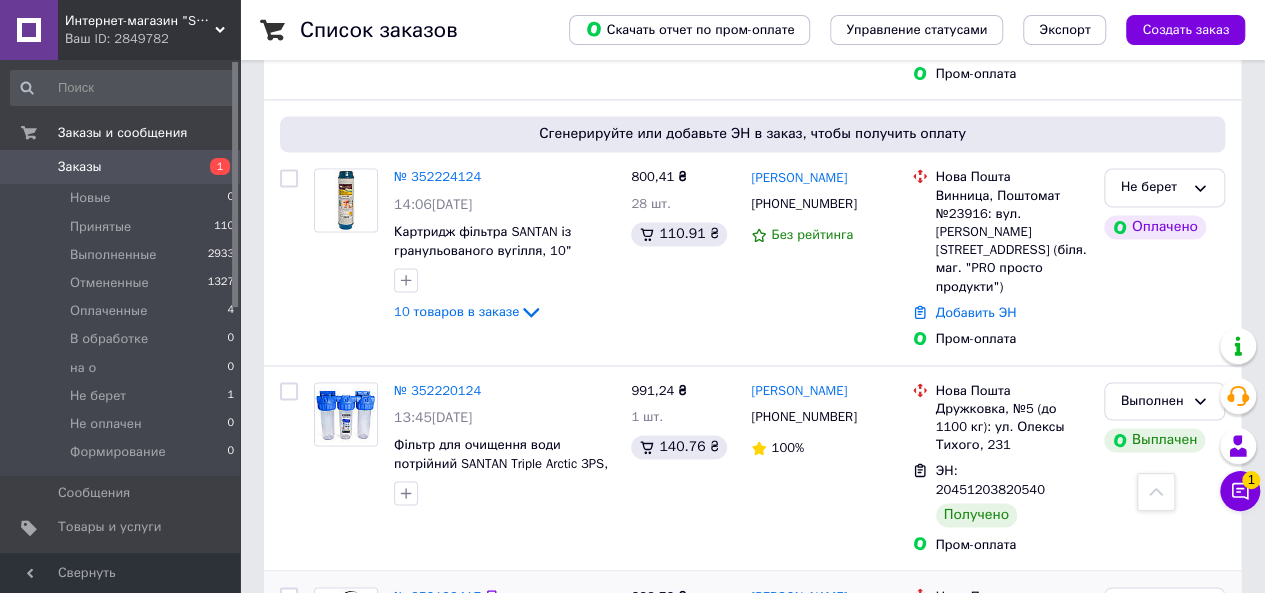 scroll, scrollTop: 1400, scrollLeft: 0, axis: vertical 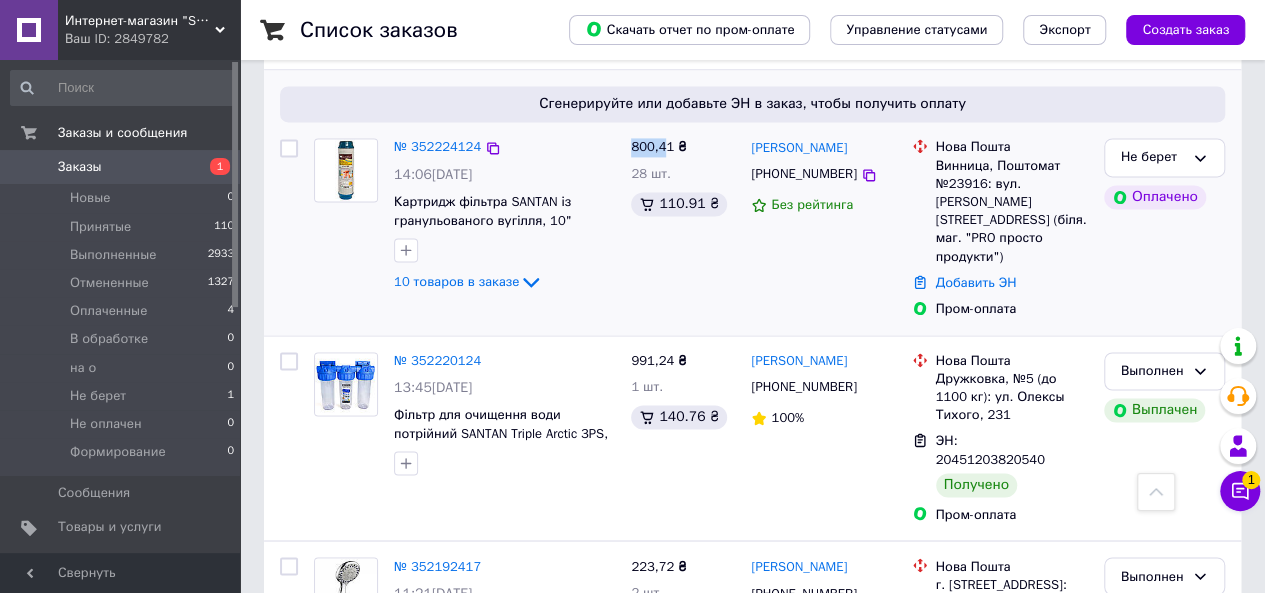 drag, startPoint x: 628, startPoint y: 111, endPoint x: 525, endPoint y: 575, distance: 475.29465 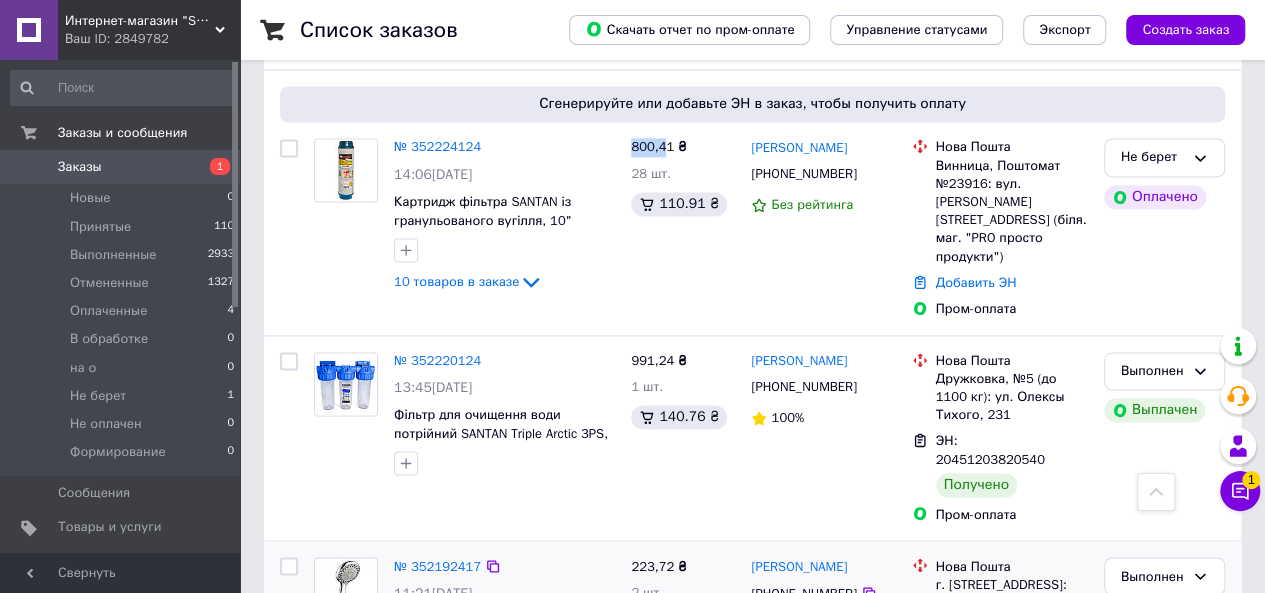 click on "800,41 ₴ 28 шт. 110.91 ₴" at bounding box center (683, 228) 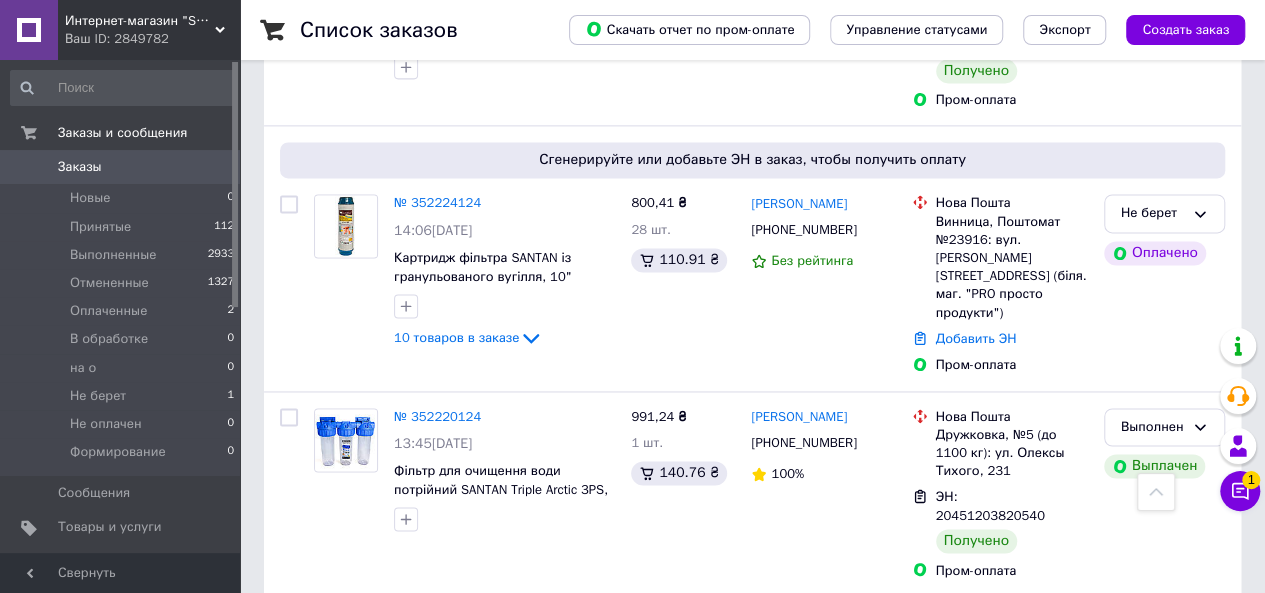 scroll, scrollTop: 1300, scrollLeft: 0, axis: vertical 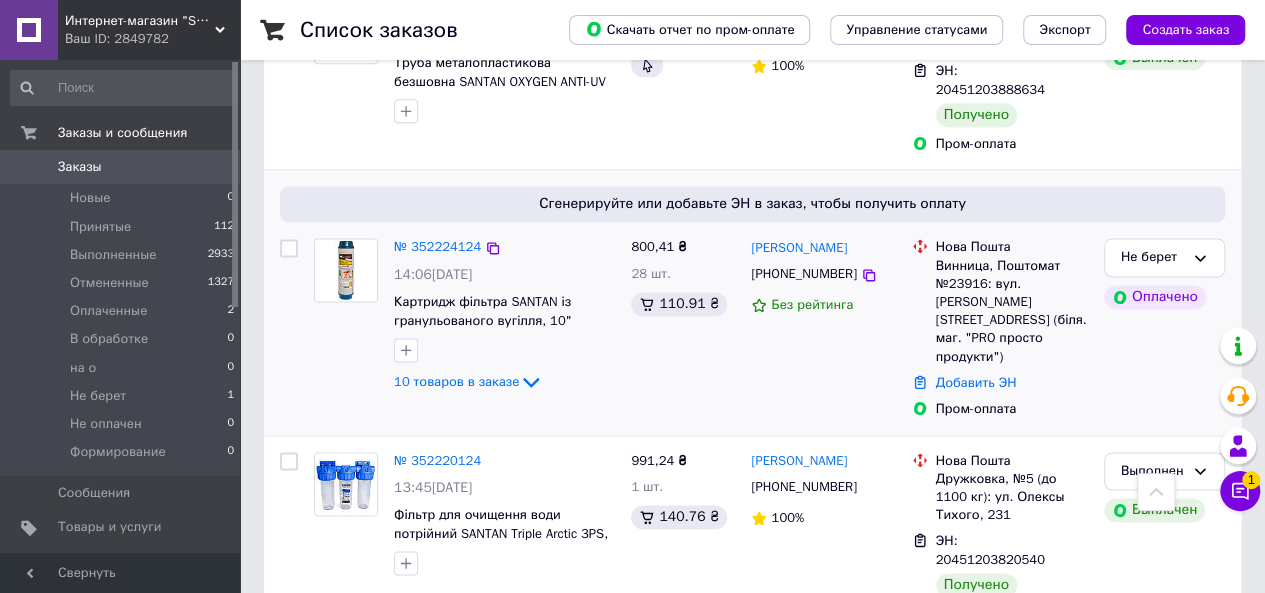 click on "№ 352224124" at bounding box center (437, 247) 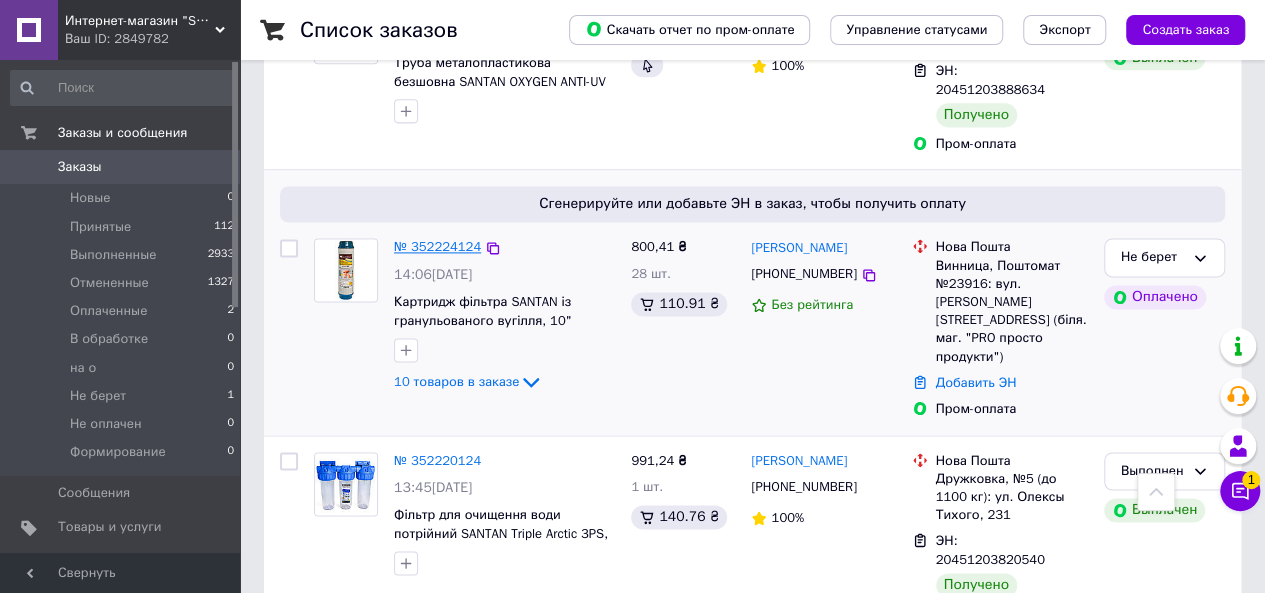 click on "№ 352224124" at bounding box center [437, 246] 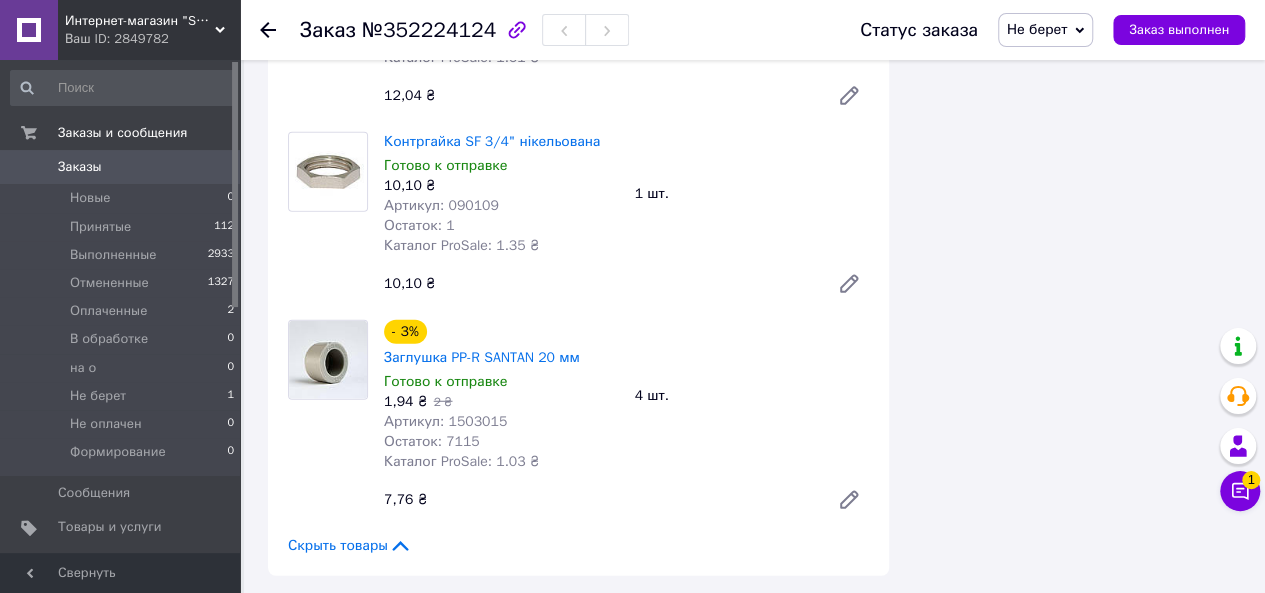 scroll, scrollTop: 3000, scrollLeft: 0, axis: vertical 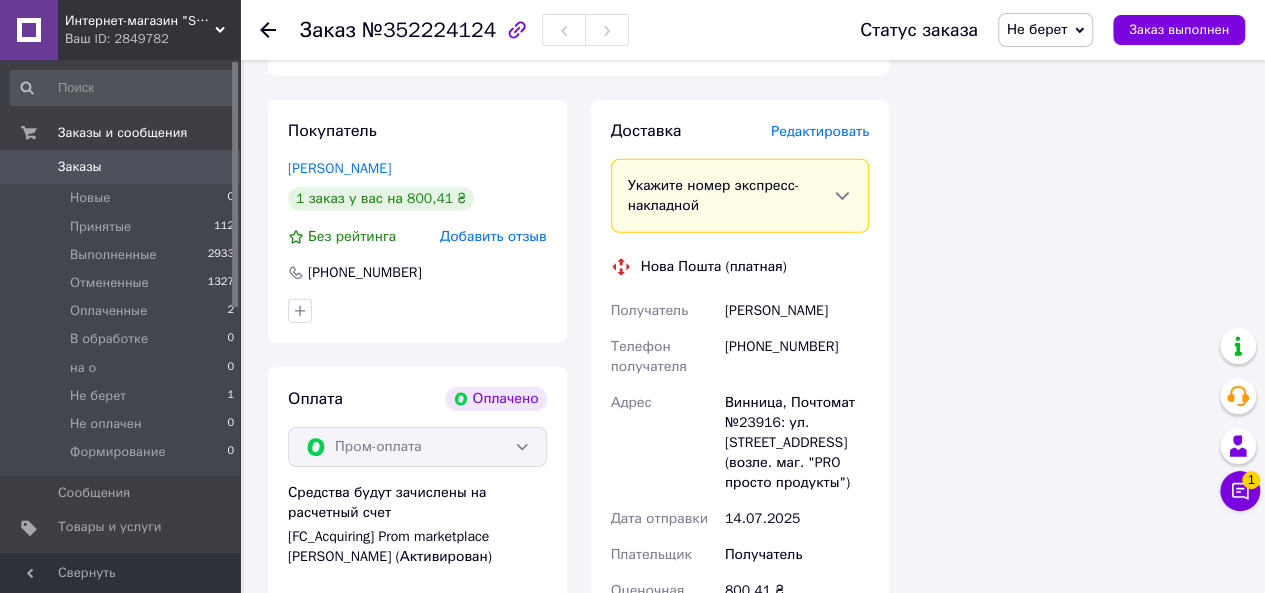click on "Винница, Почтомат №23916: ул. Замковая, 95 (возле. маг. "PRO просто продукты")" at bounding box center [797, 443] 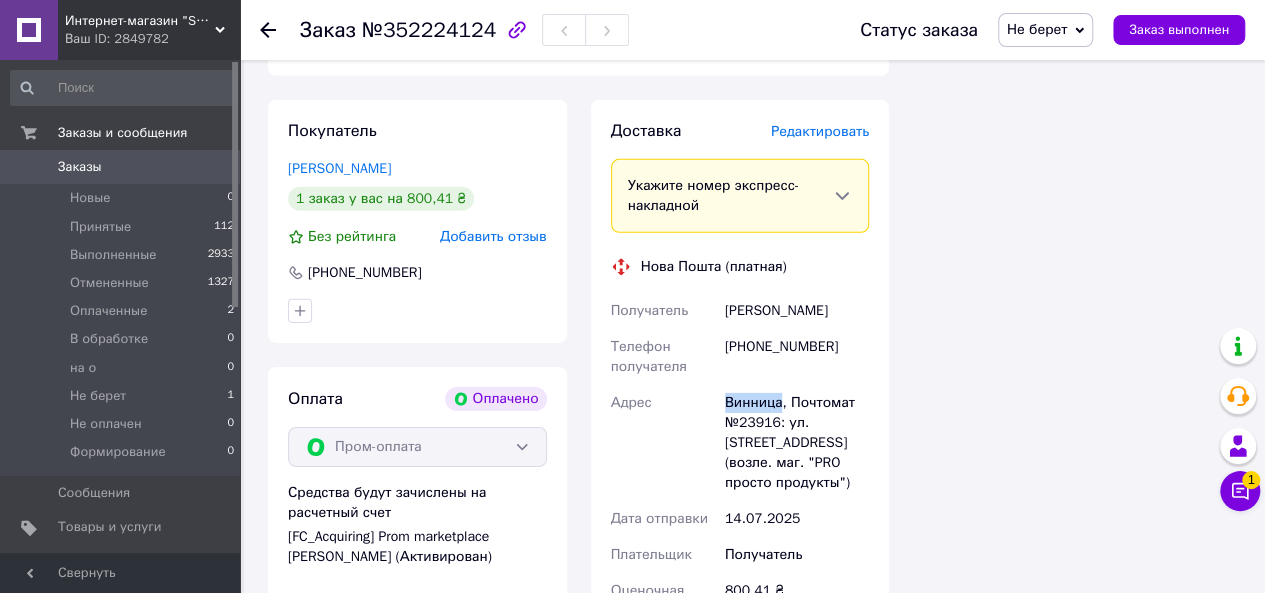 click on "Винница, Почтомат №23916: ул. Замковая, 95 (возле. маг. "PRO просто продукты")" at bounding box center (797, 443) 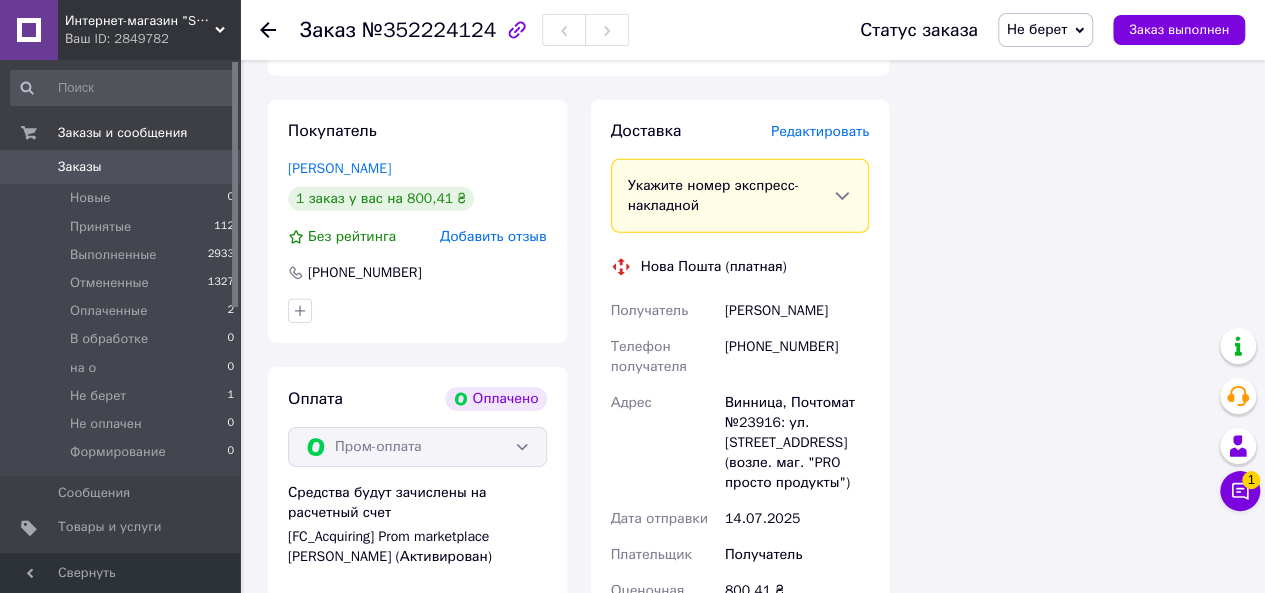 click on "Винница, Почтомат №23916: ул. Замковая, 95 (возле. маг. "PRO просто продукты")" at bounding box center (797, 443) 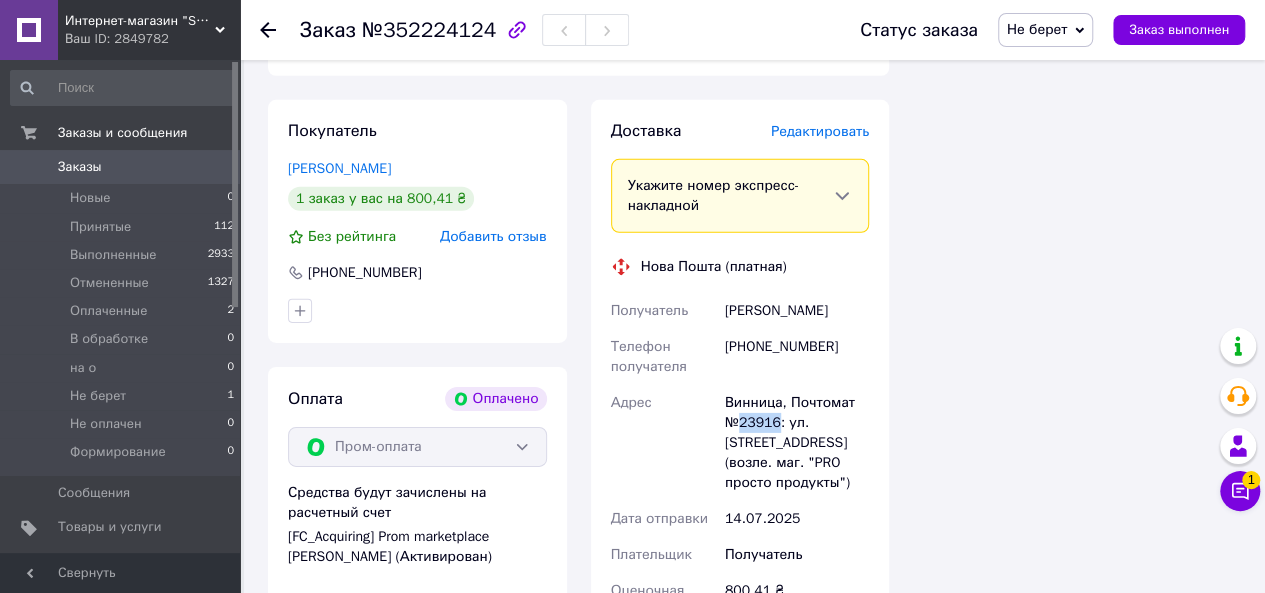 click on "Винница, Почтомат №23916: ул. Замковая, 95 (возле. маг. "PRO просто продукты")" at bounding box center [797, 443] 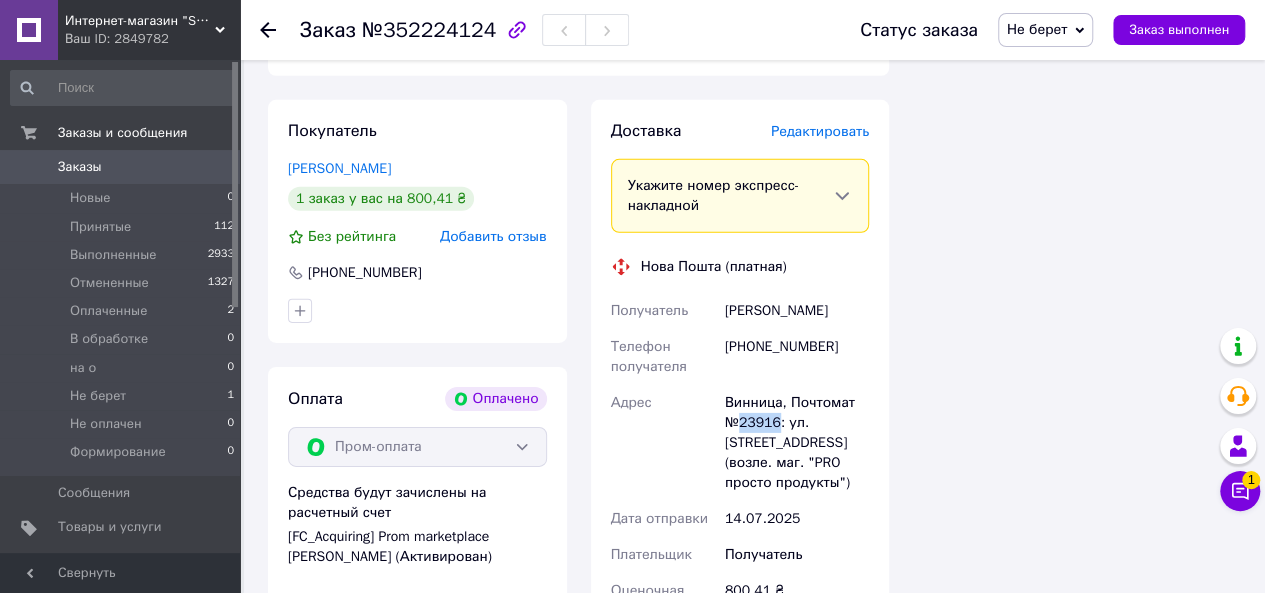 scroll, scrollTop: 3300, scrollLeft: 0, axis: vertical 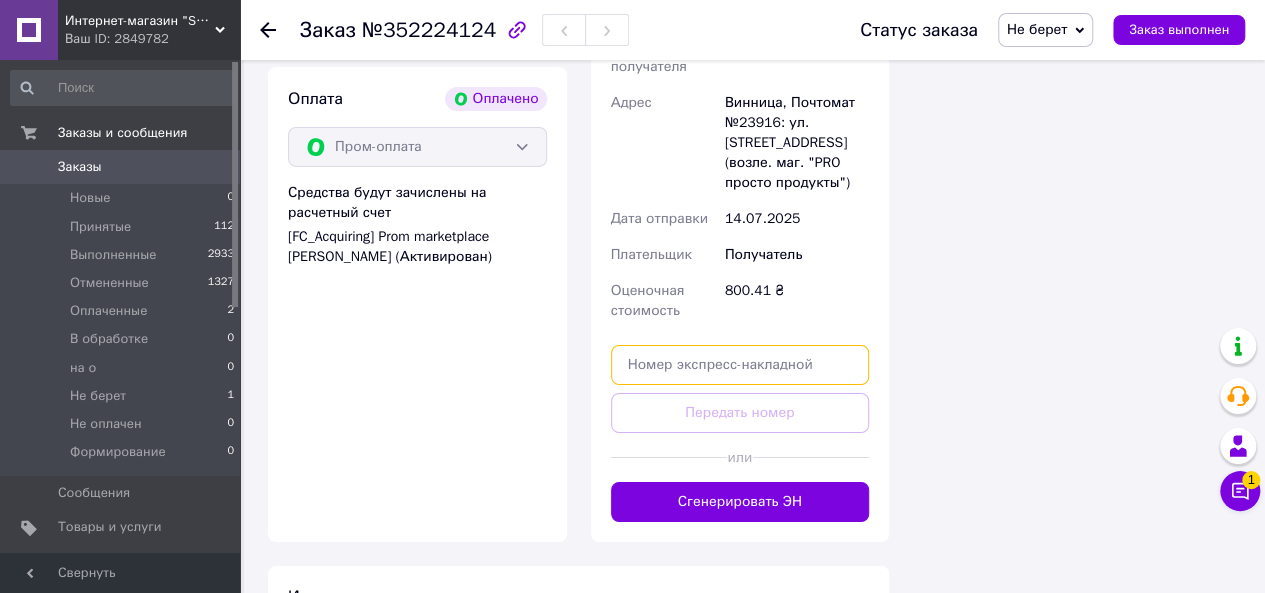 click at bounding box center [740, 365] 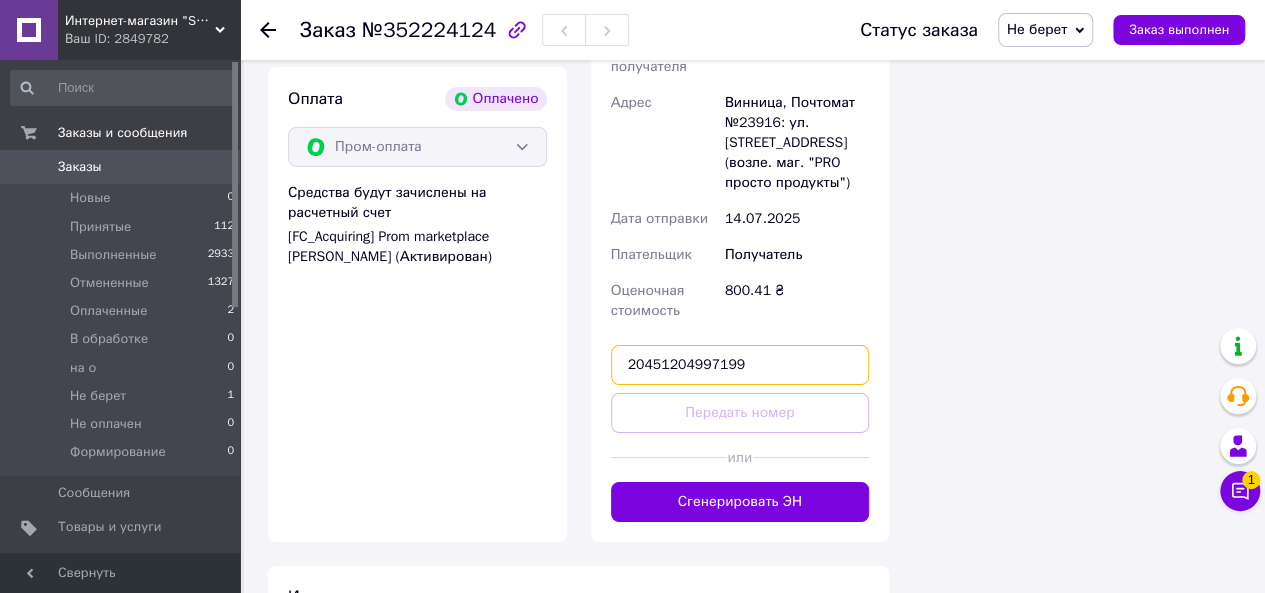 type on "20451204997199" 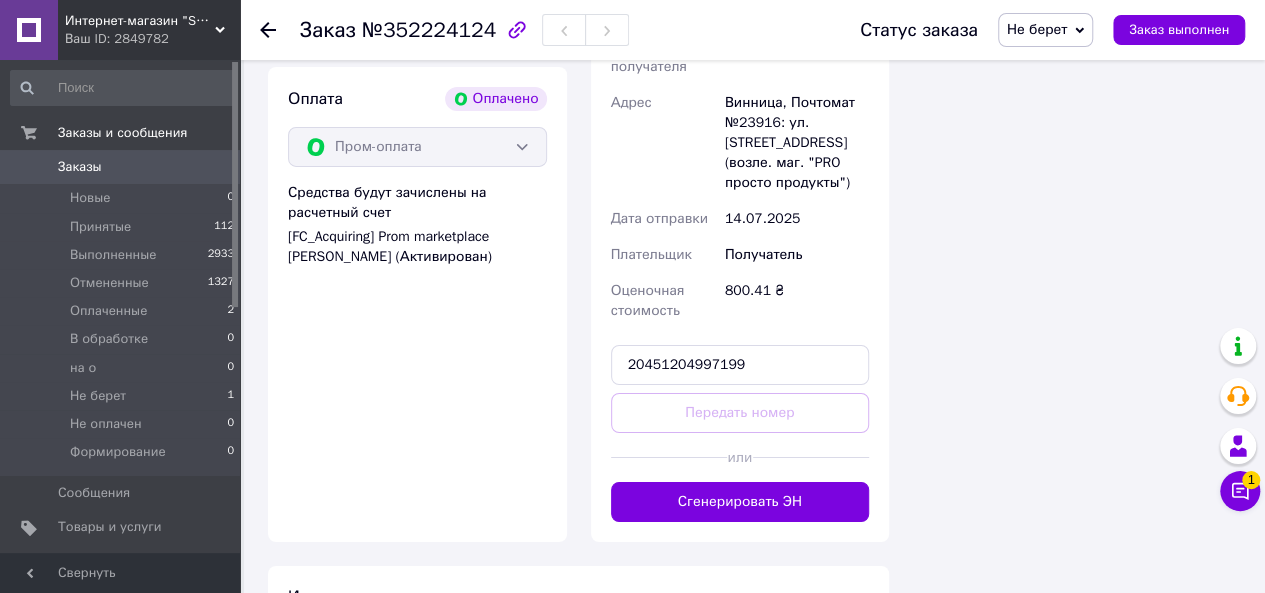 click at bounding box center (811, 457) 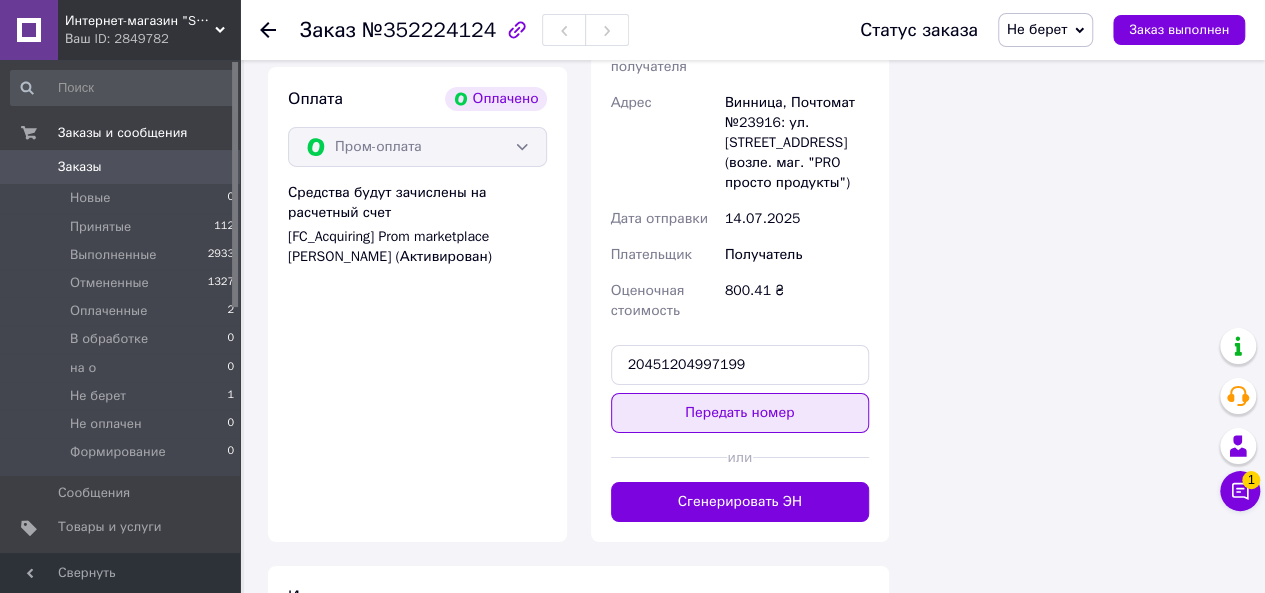 click on "Передать номер" at bounding box center (740, 413) 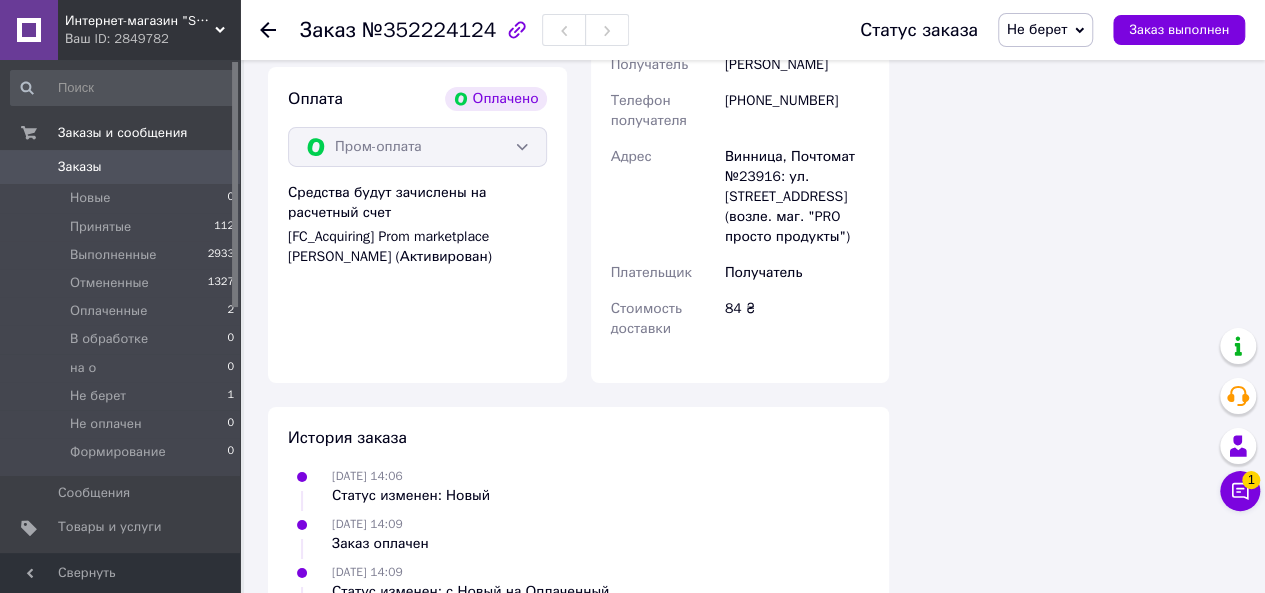 click on "0" at bounding box center (212, 167) 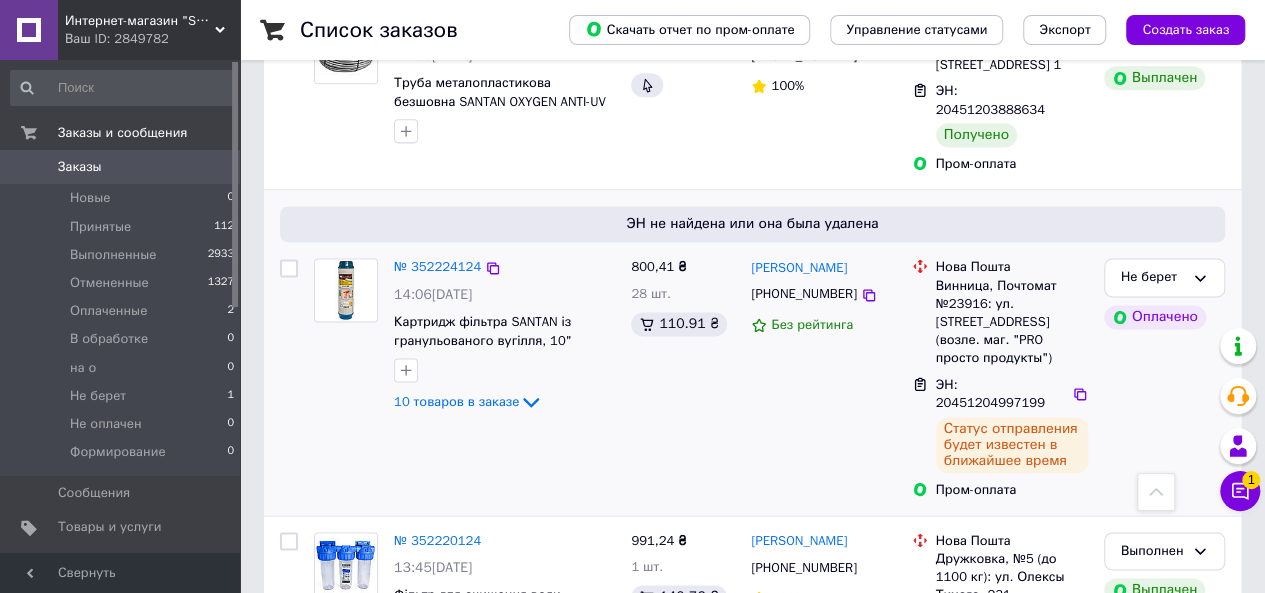 scroll, scrollTop: 1400, scrollLeft: 0, axis: vertical 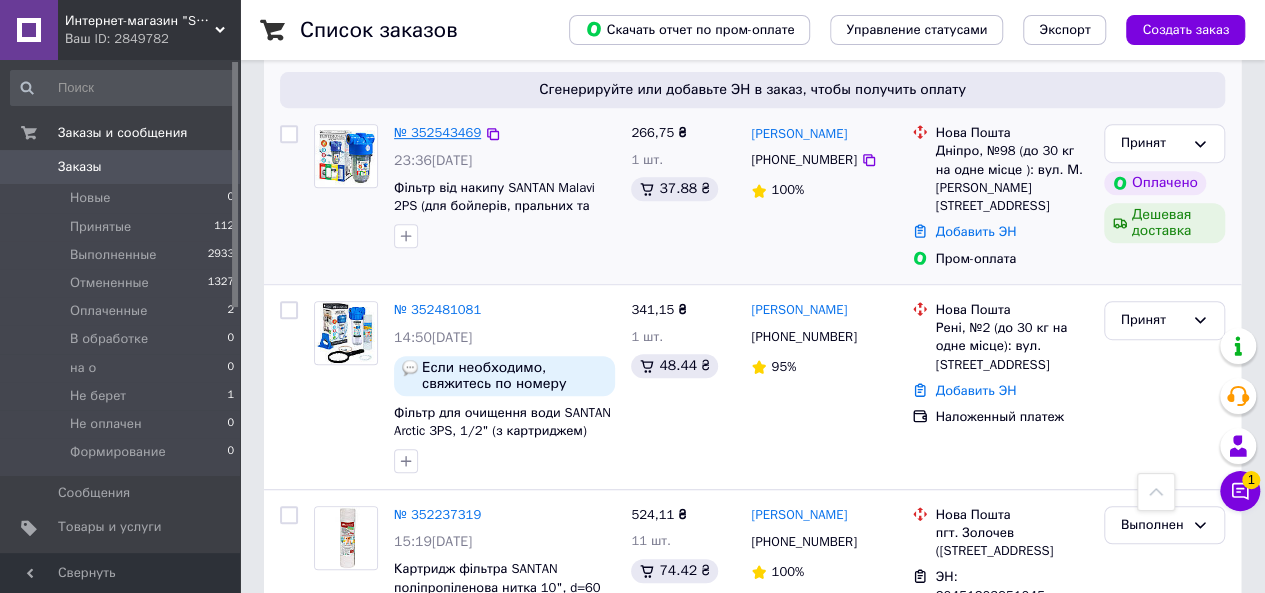 click on "№ 352543469" at bounding box center (437, 132) 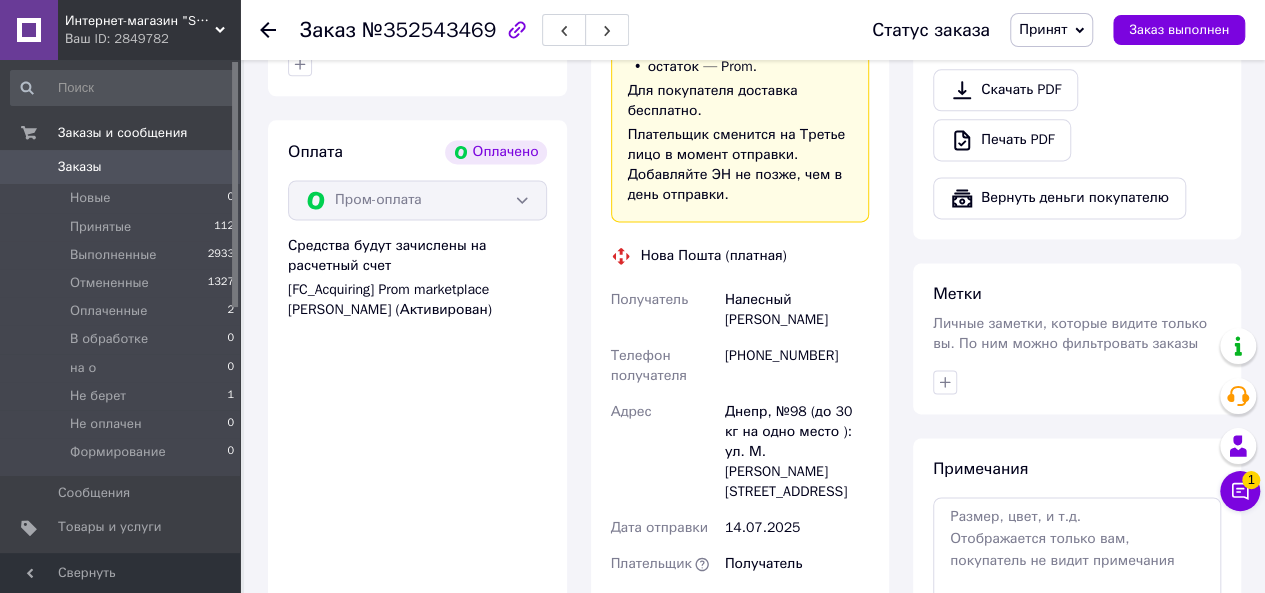 scroll, scrollTop: 1300, scrollLeft: 0, axis: vertical 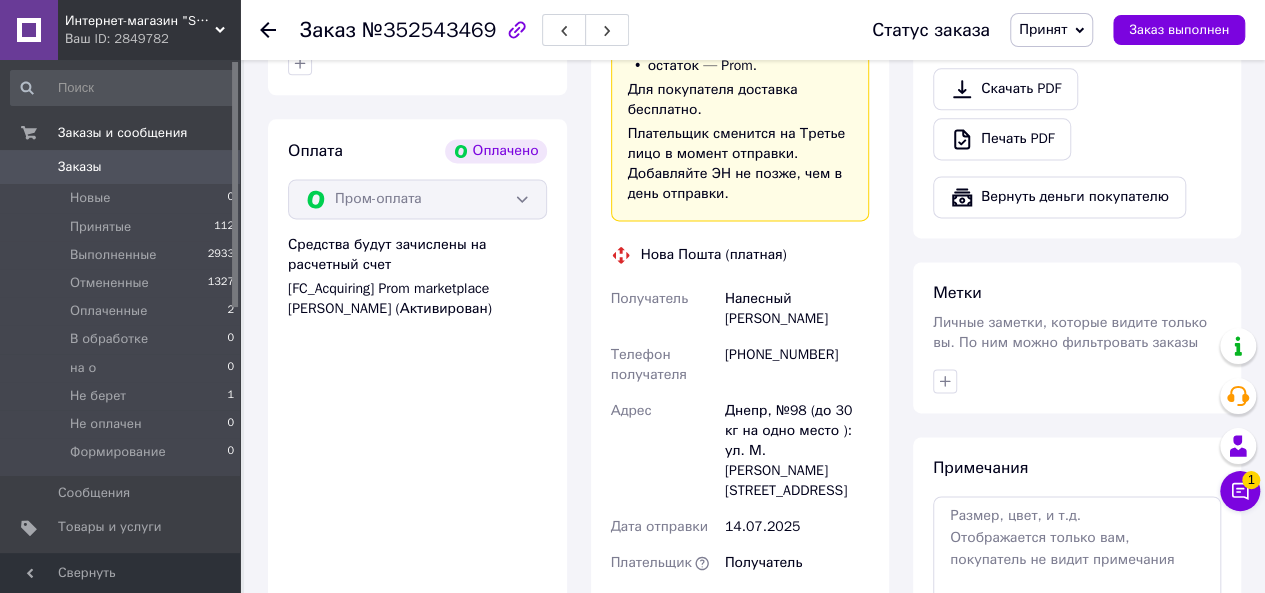 click on "Оплата Оплачено Пром-оплата Средства будут зачислены на расчетный счет [FC_Acquiring] Prom marketplace Лямін Сергій Володимирович (Активирован)" at bounding box center [417, 484] 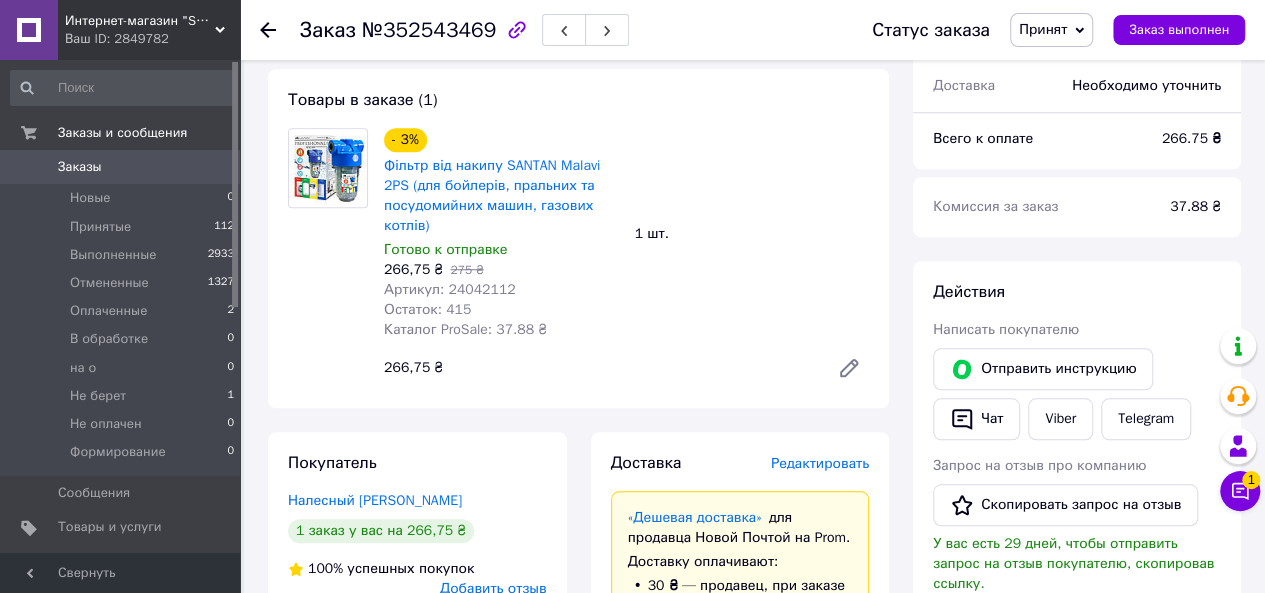 scroll, scrollTop: 600, scrollLeft: 0, axis: vertical 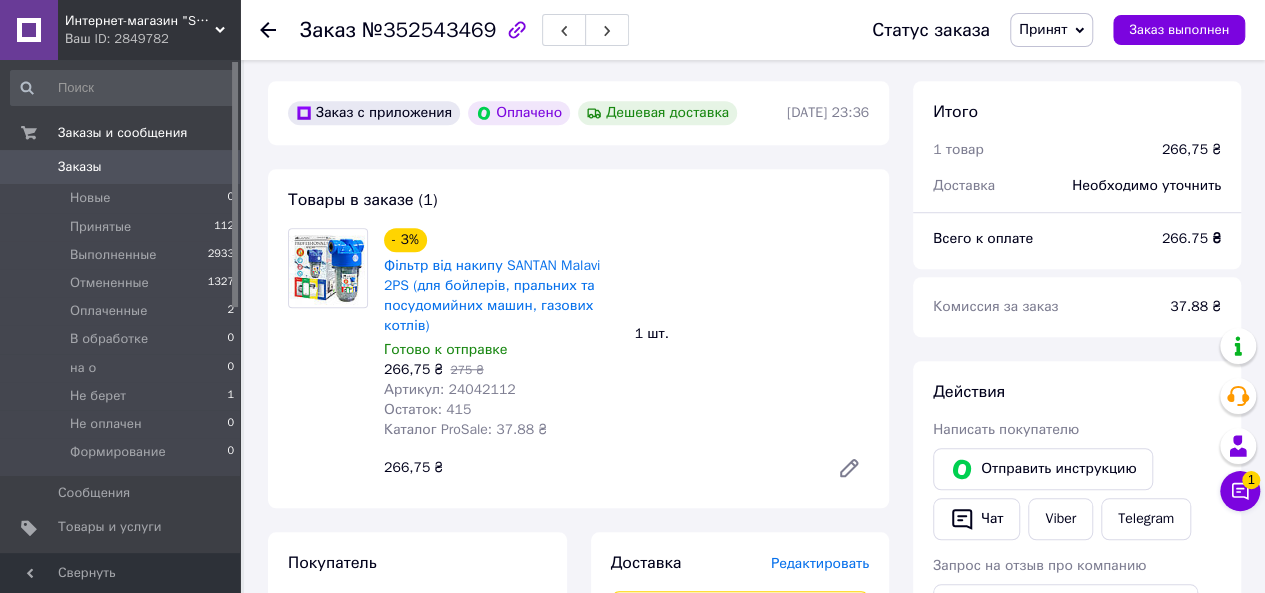 click on "Артикул: 24042112" at bounding box center [450, 389] 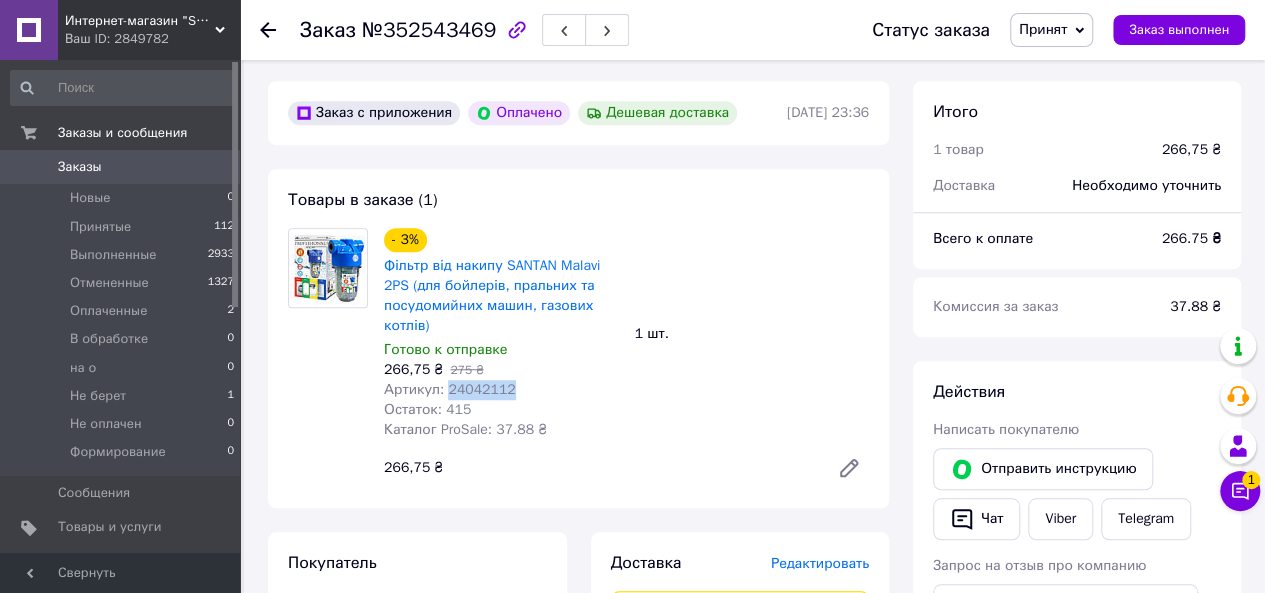 click on "Артикул: 24042112" at bounding box center (450, 389) 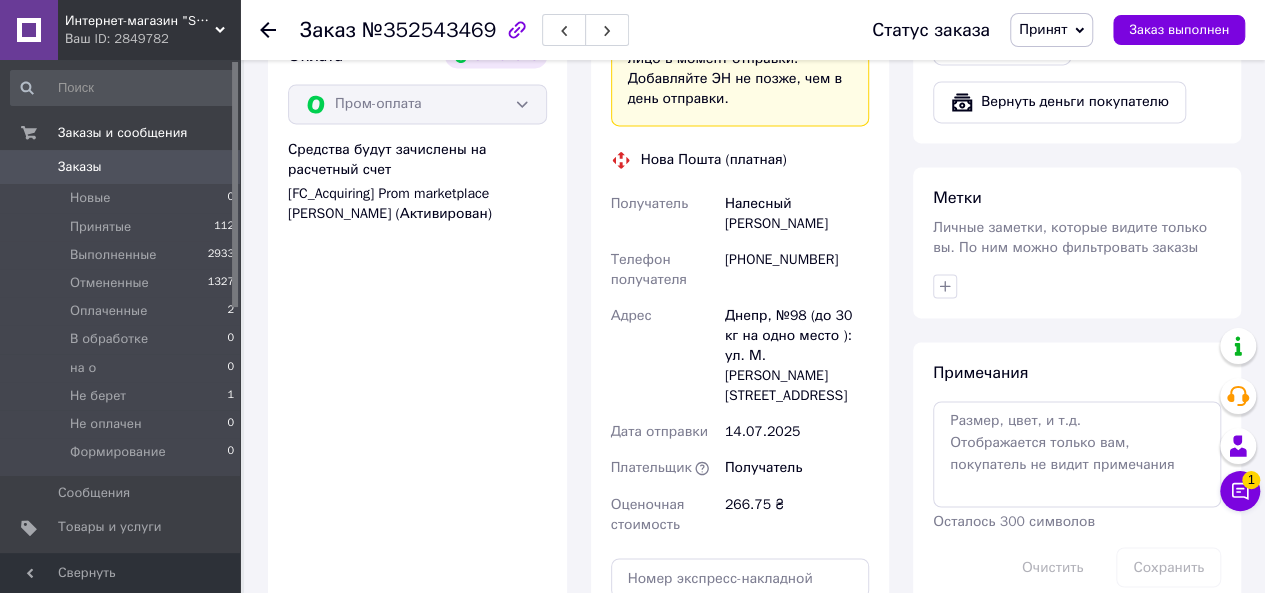 scroll, scrollTop: 1400, scrollLeft: 0, axis: vertical 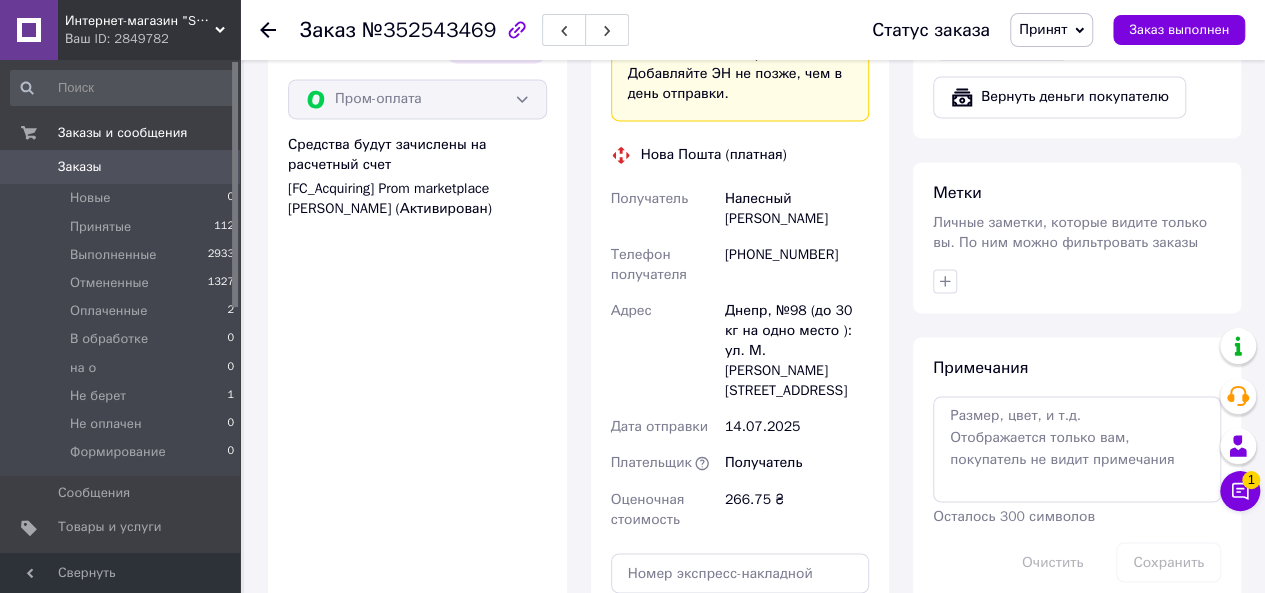 click on "№352543469" at bounding box center [429, 30] 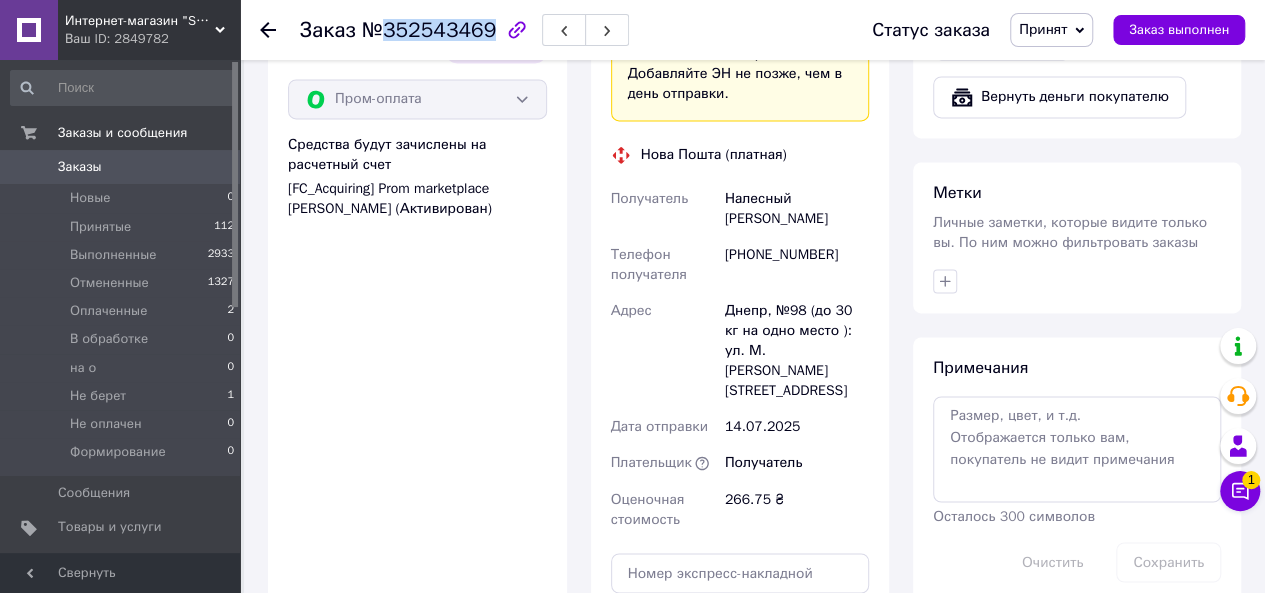click on "№352543469" at bounding box center [429, 30] 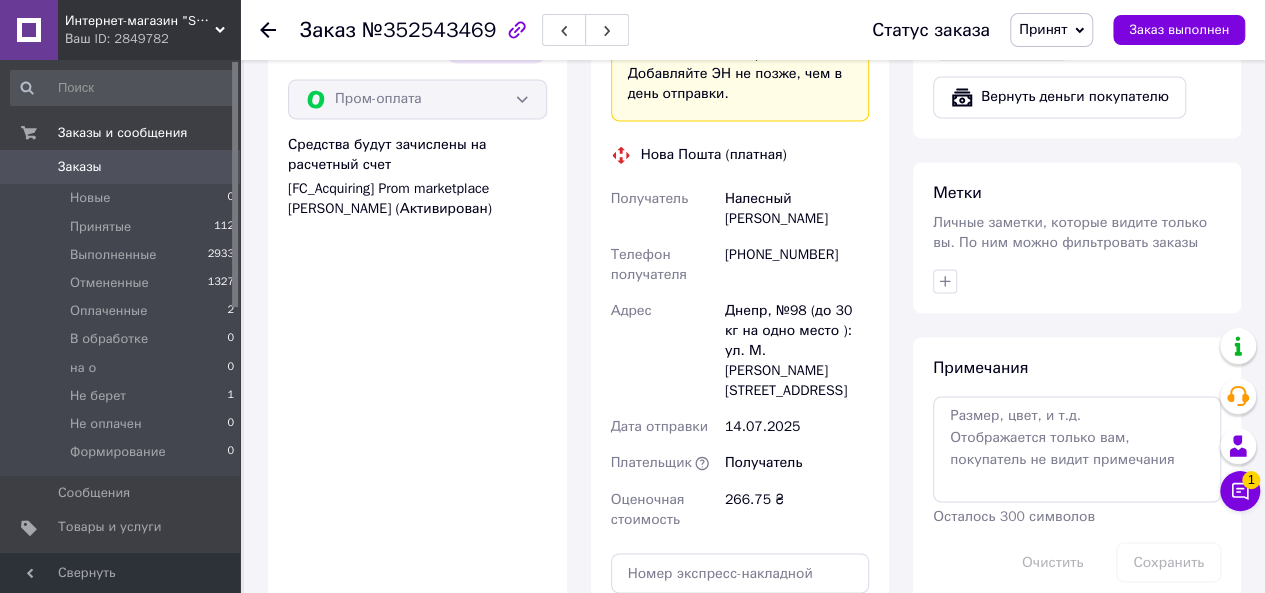 click on "Днепр, №98 (до 30 кг на одно место ): ул. М. Грушевского, 60/4" at bounding box center (797, 351) 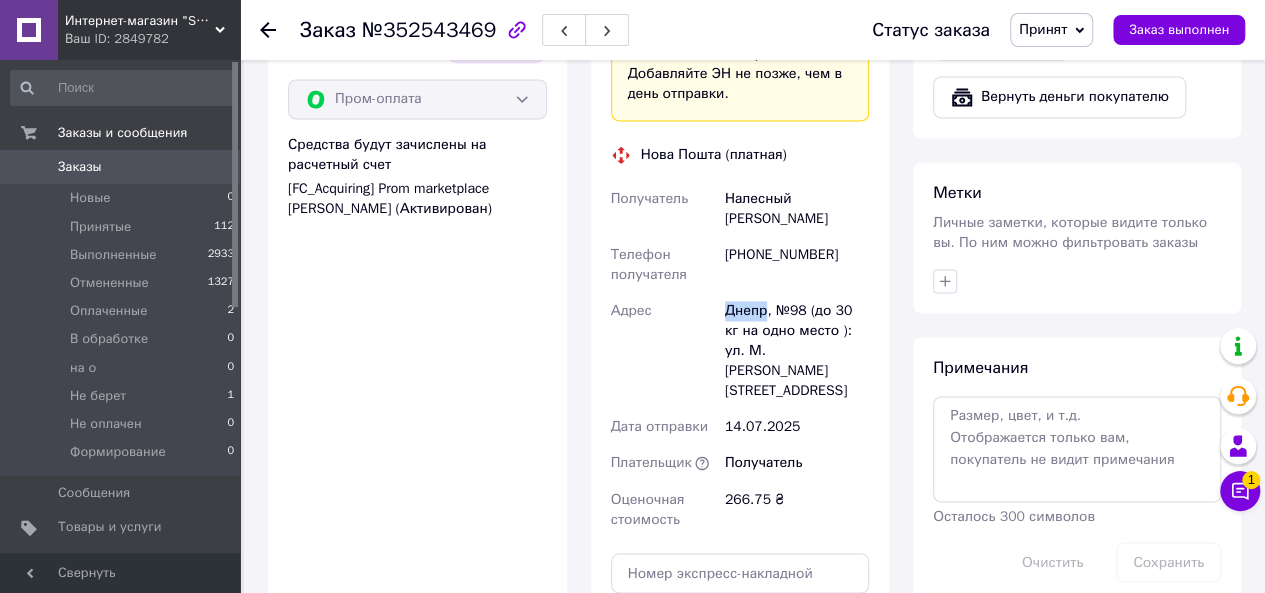 click on "Днепр, №98 (до 30 кг на одно место ): ул. М. Грушевского, 60/4" at bounding box center (797, 351) 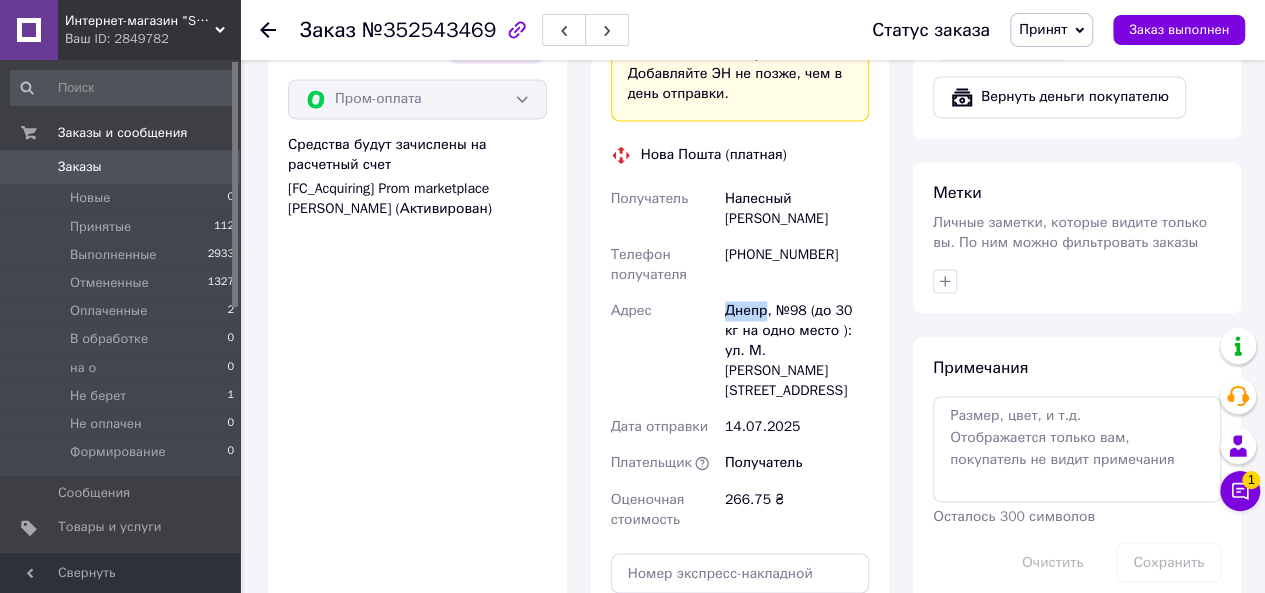scroll, scrollTop: 1600, scrollLeft: 0, axis: vertical 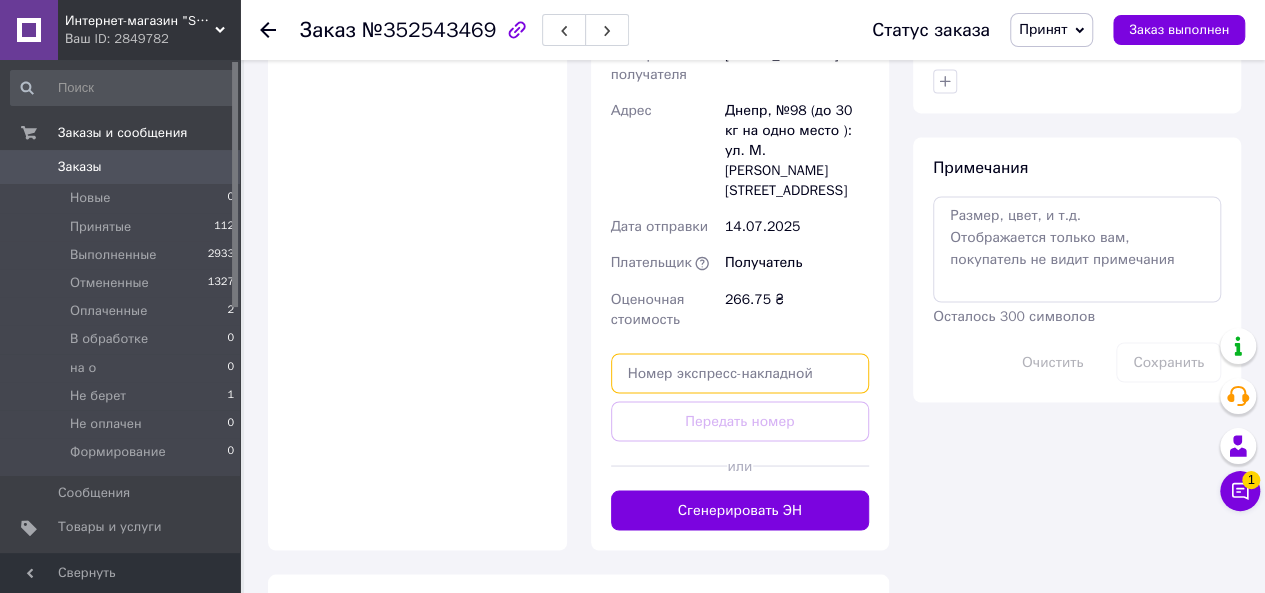 click at bounding box center [740, 373] 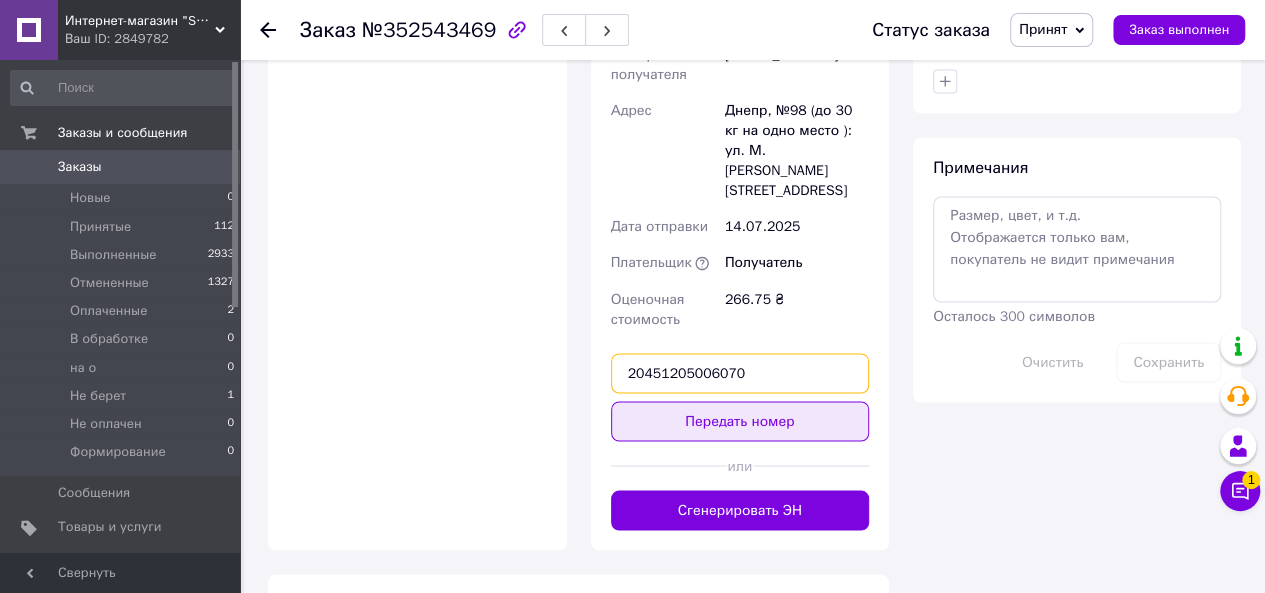 type on "20451205006070" 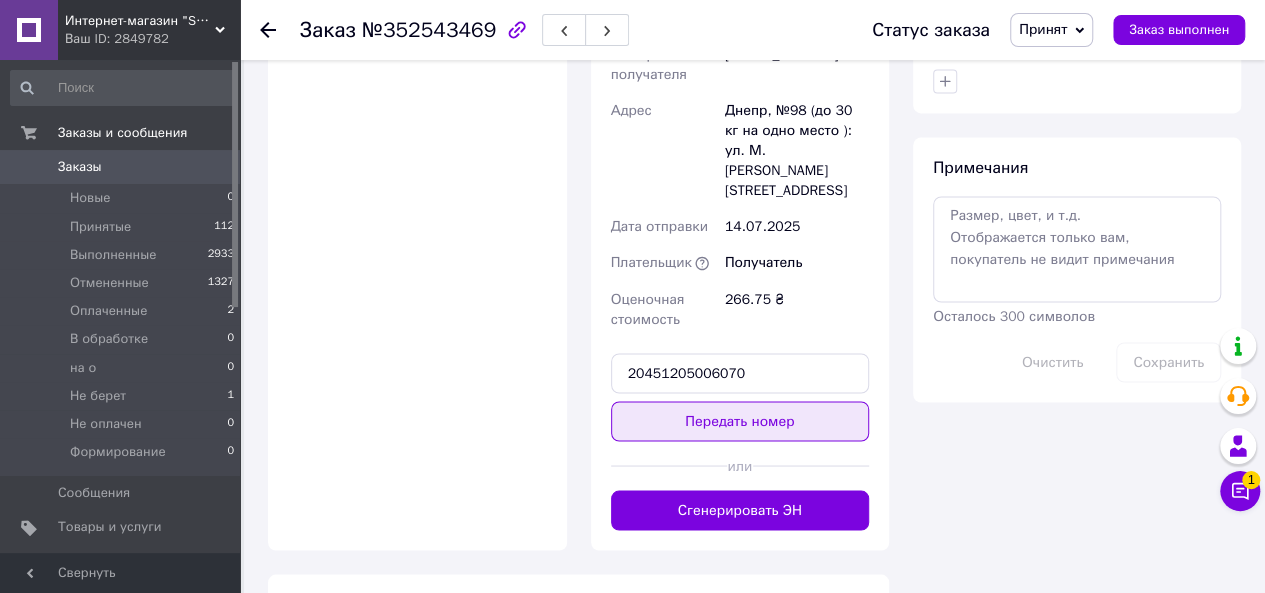 click on "Передать номер" at bounding box center [740, 421] 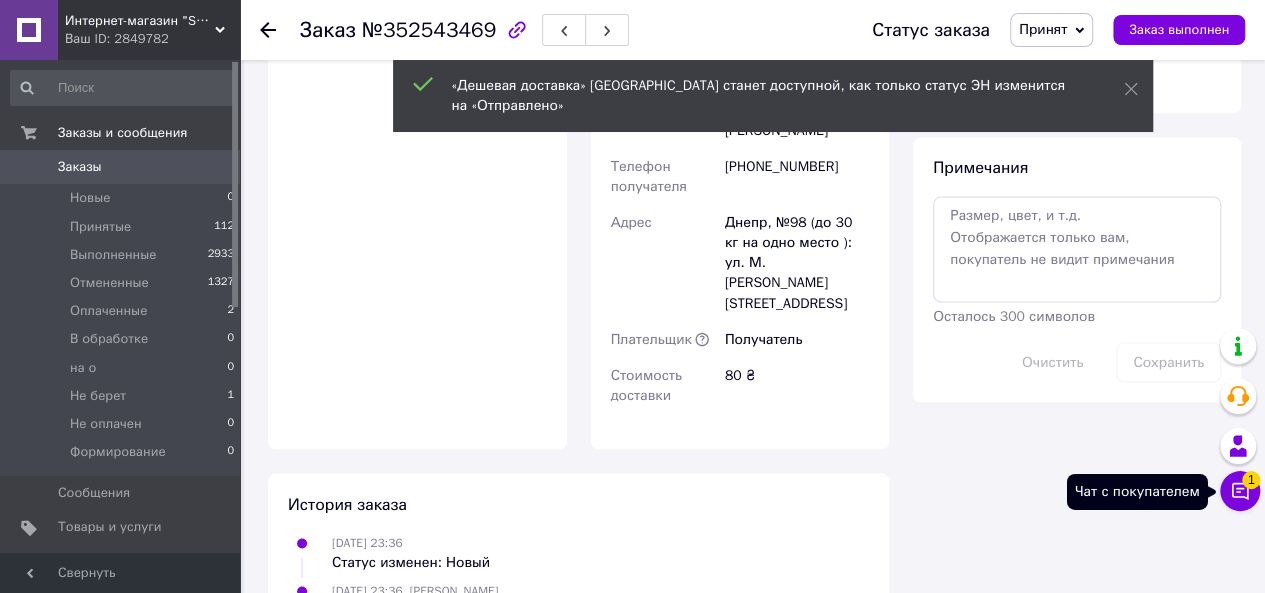 click 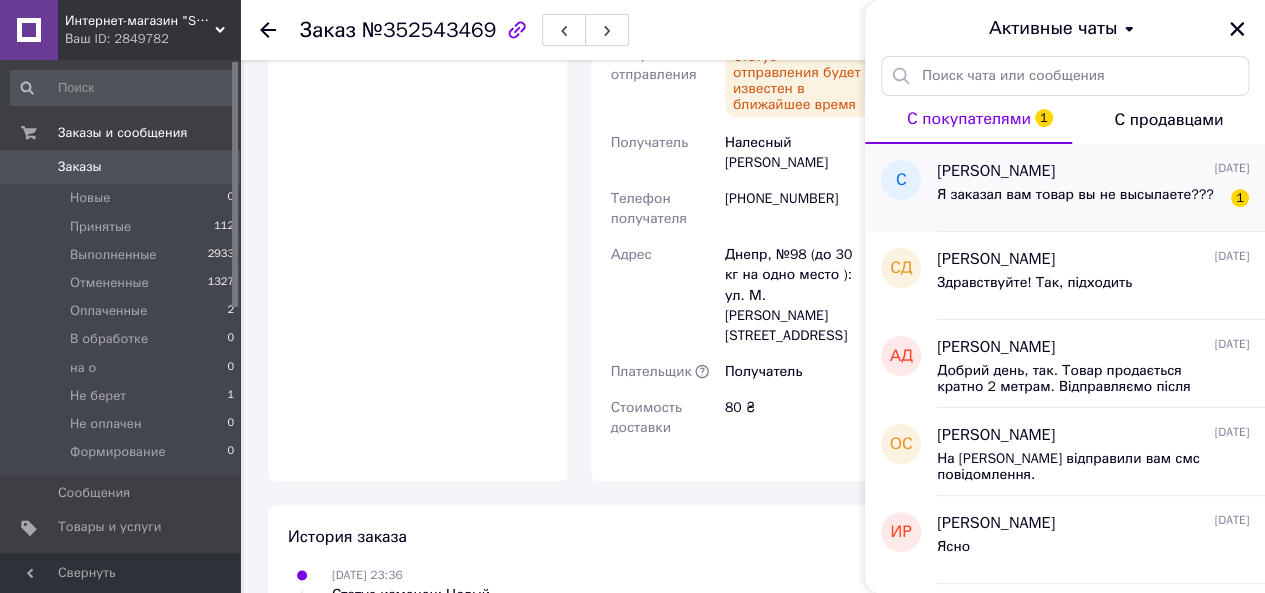 click on "Я заказал вам товар вы не высылаете???" at bounding box center (1075, 201) 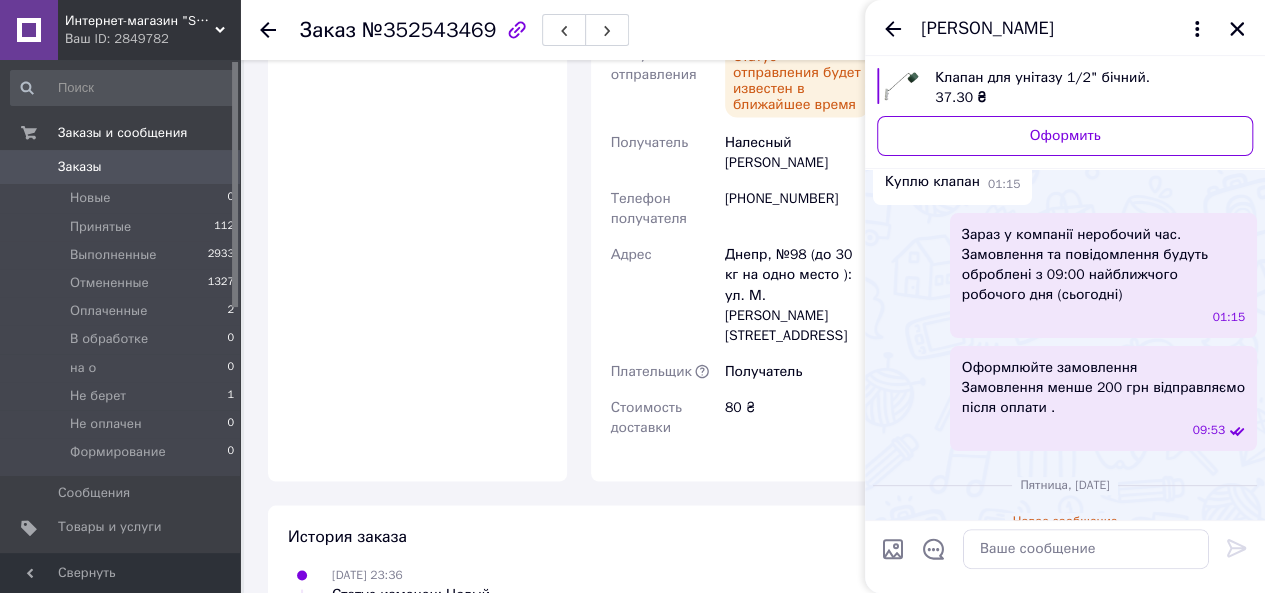scroll, scrollTop: 165, scrollLeft: 0, axis: vertical 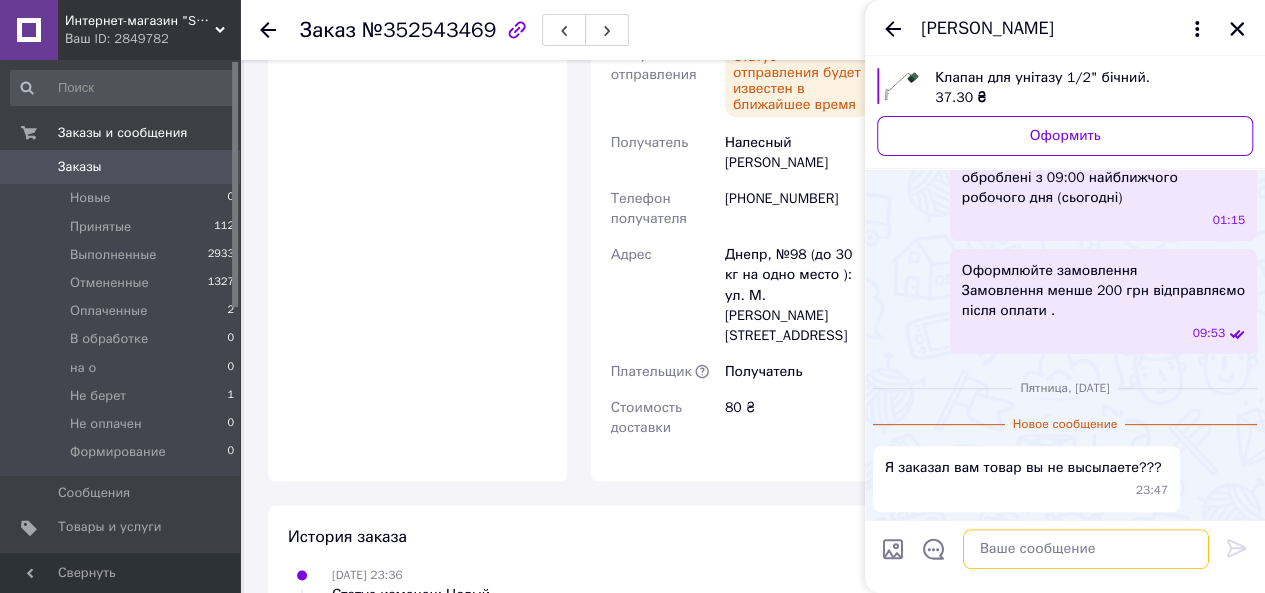 click at bounding box center [1086, 549] 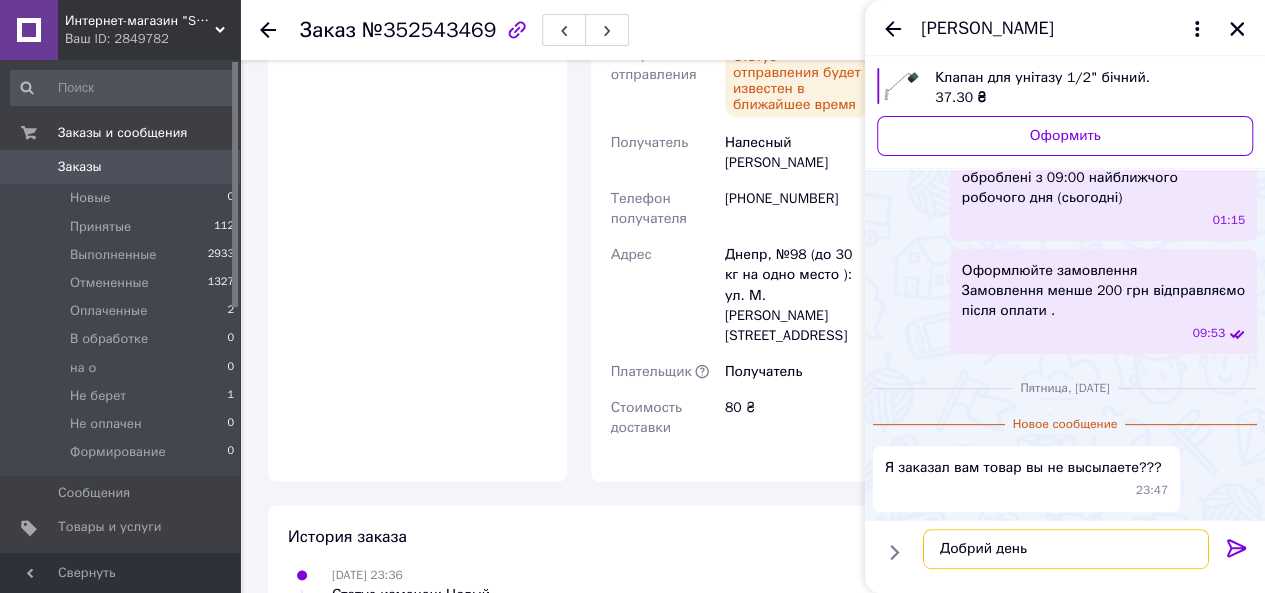 scroll, scrollTop: 12, scrollLeft: 0, axis: vertical 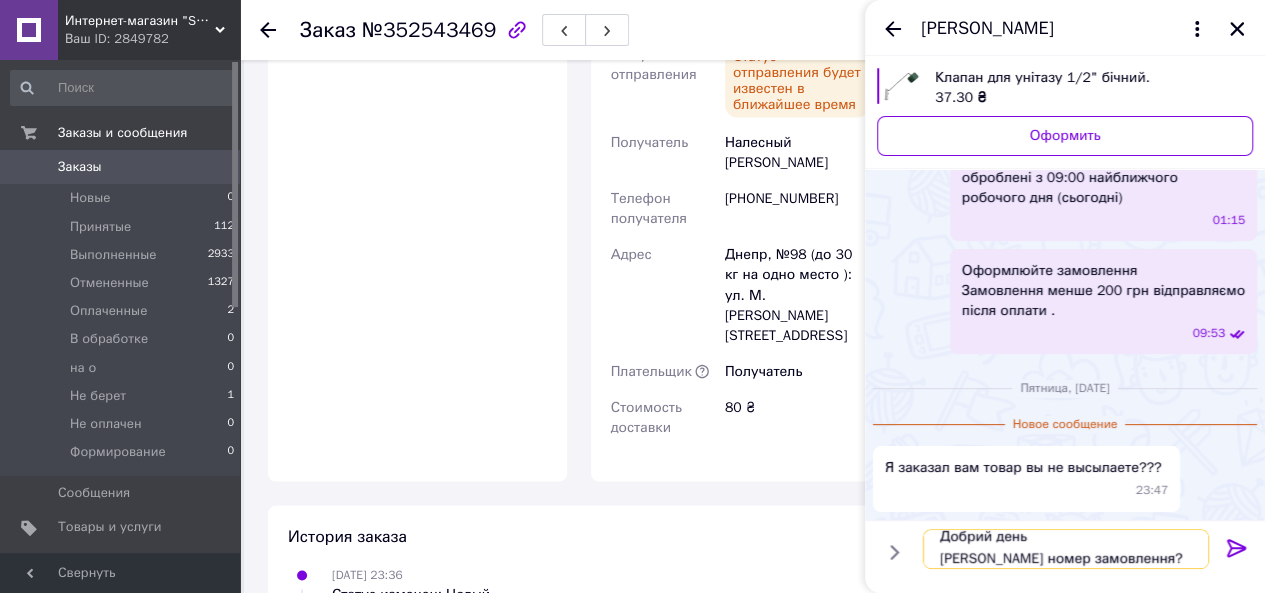 type on "Добрий день
Який номер замовлення?" 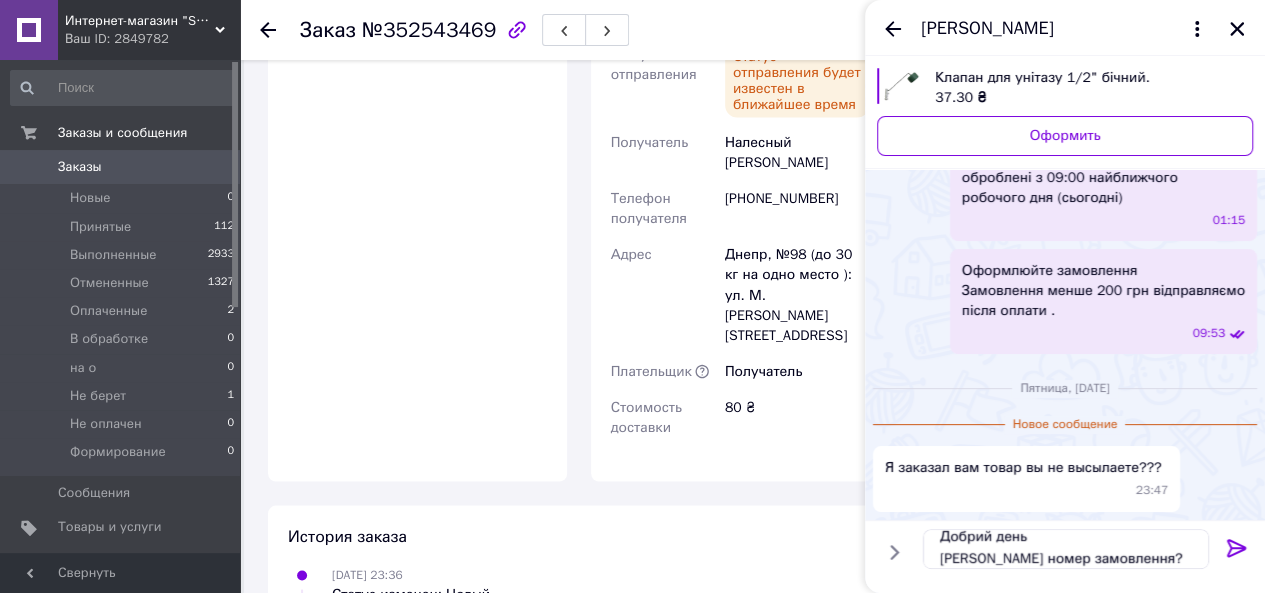 click 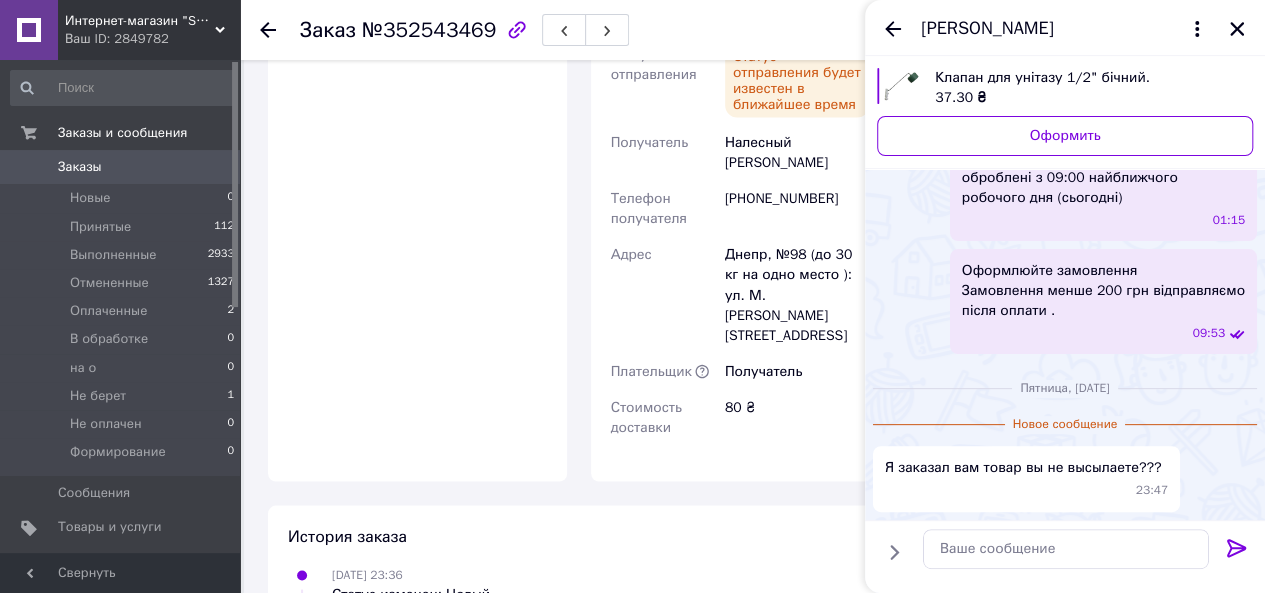 scroll, scrollTop: 0, scrollLeft: 0, axis: both 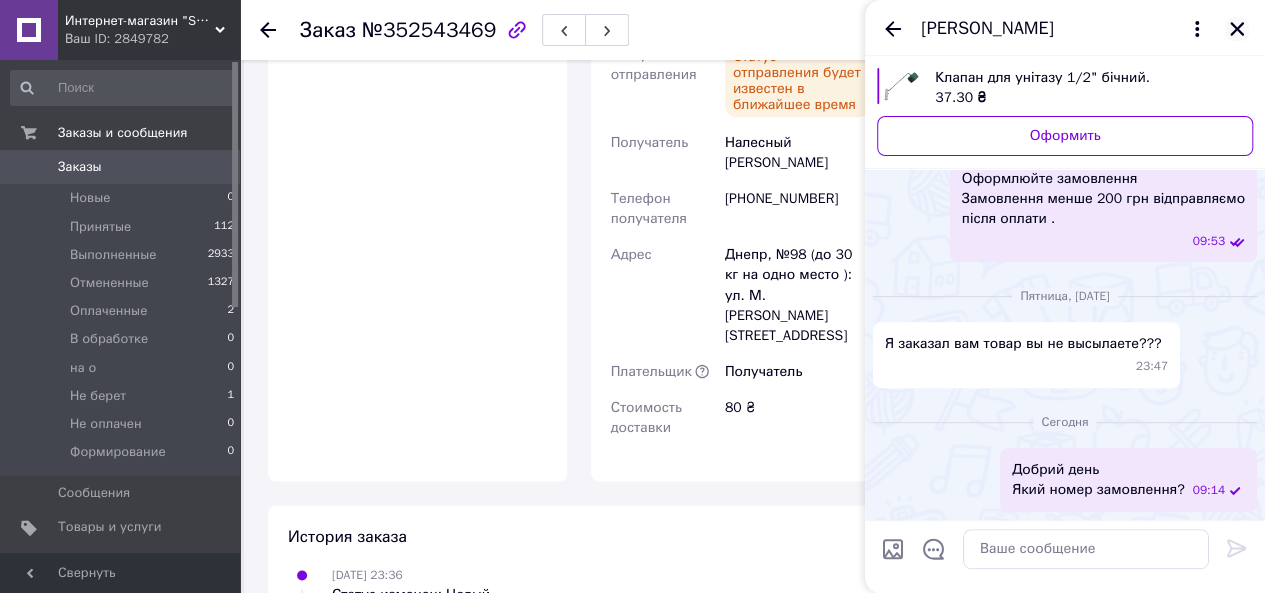 click 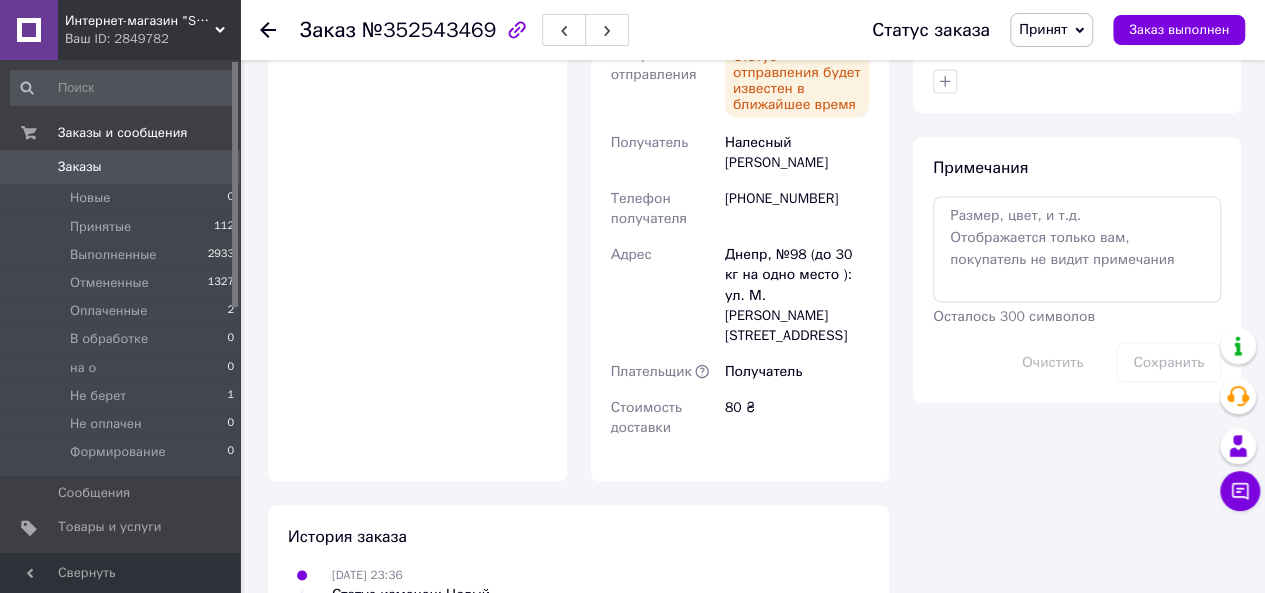 click on "13.07.2025 23:36, Вадим Налесный Оплата за заказ" at bounding box center [578, 632] 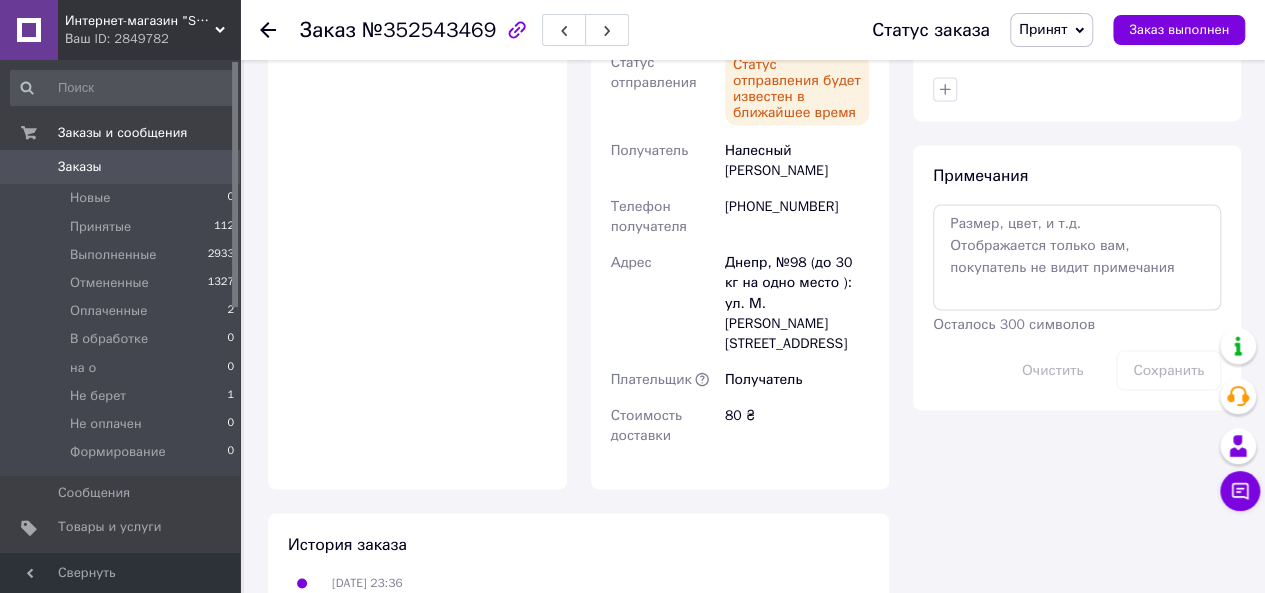 scroll, scrollTop: 1200, scrollLeft: 0, axis: vertical 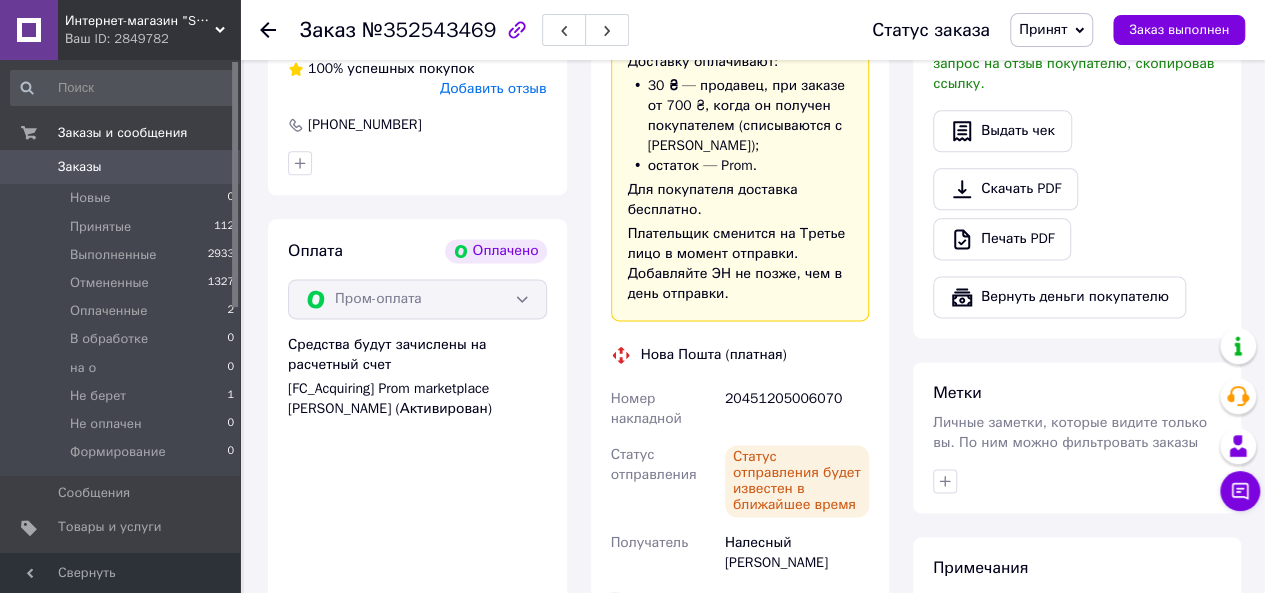 click on "[PHONE_NUMBER]" at bounding box center (797, 609) 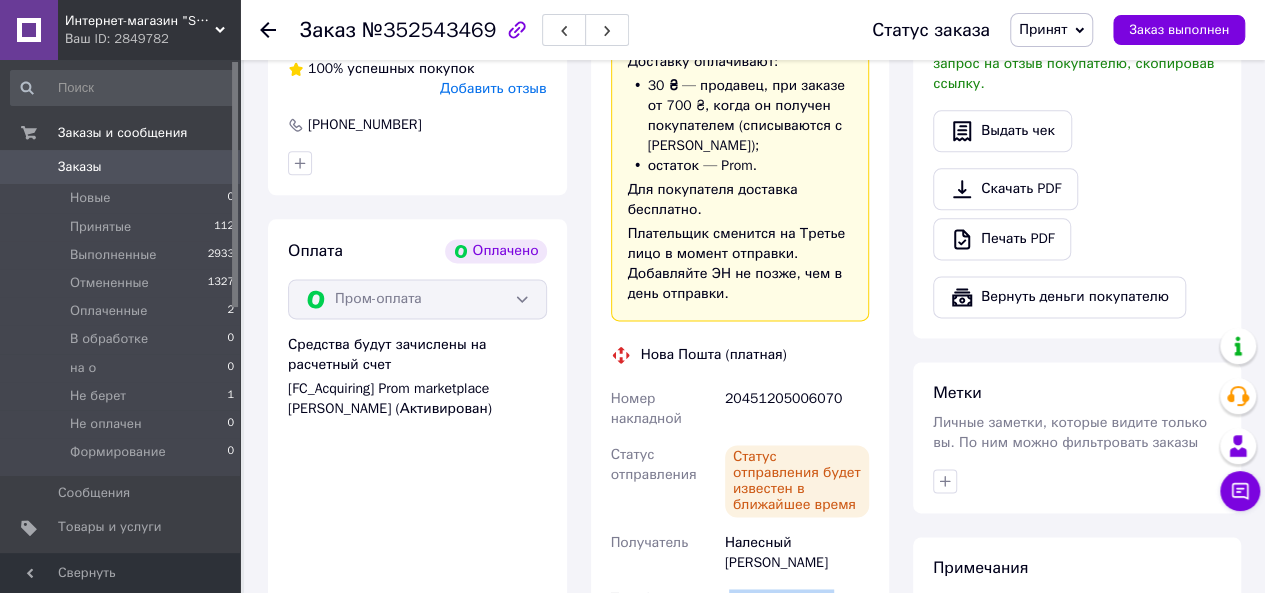 click on "[PHONE_NUMBER]" at bounding box center (797, 609) 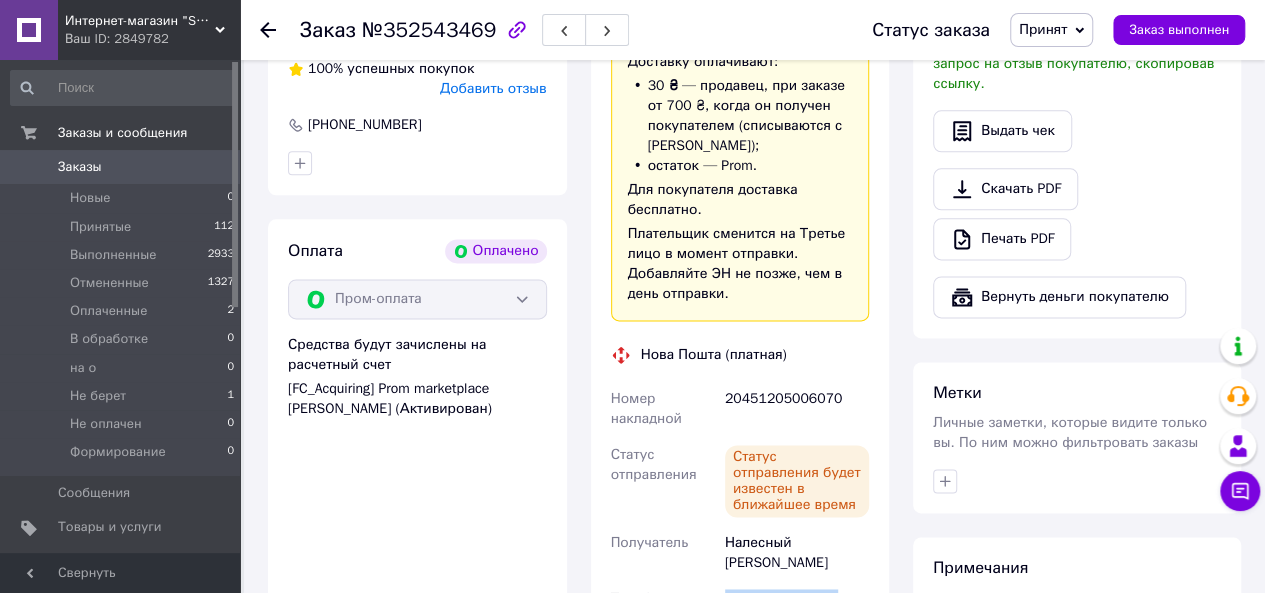 click on "[PHONE_NUMBER]" at bounding box center [797, 609] 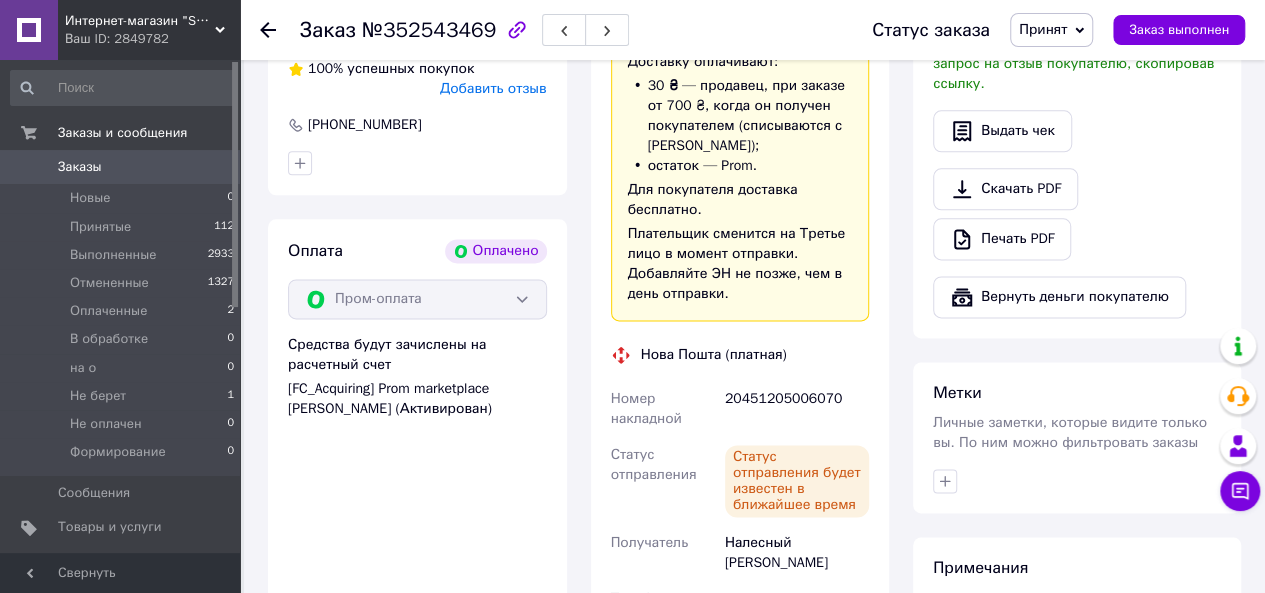 click on "№352543469" at bounding box center (429, 30) 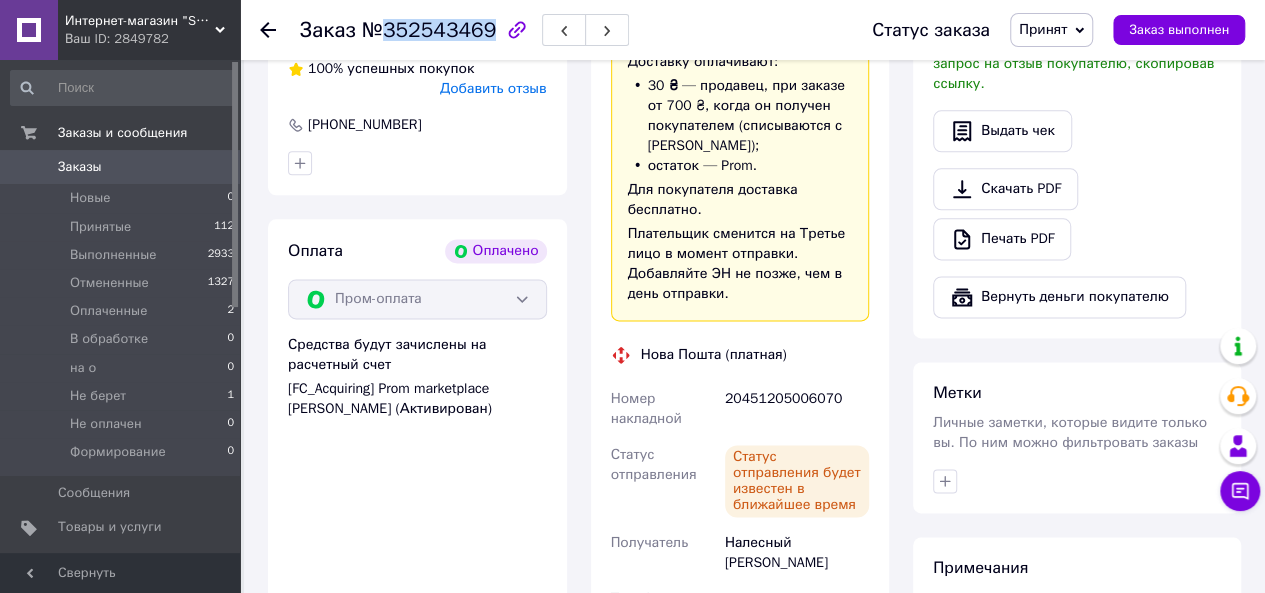 click on "№352543469" at bounding box center [429, 30] 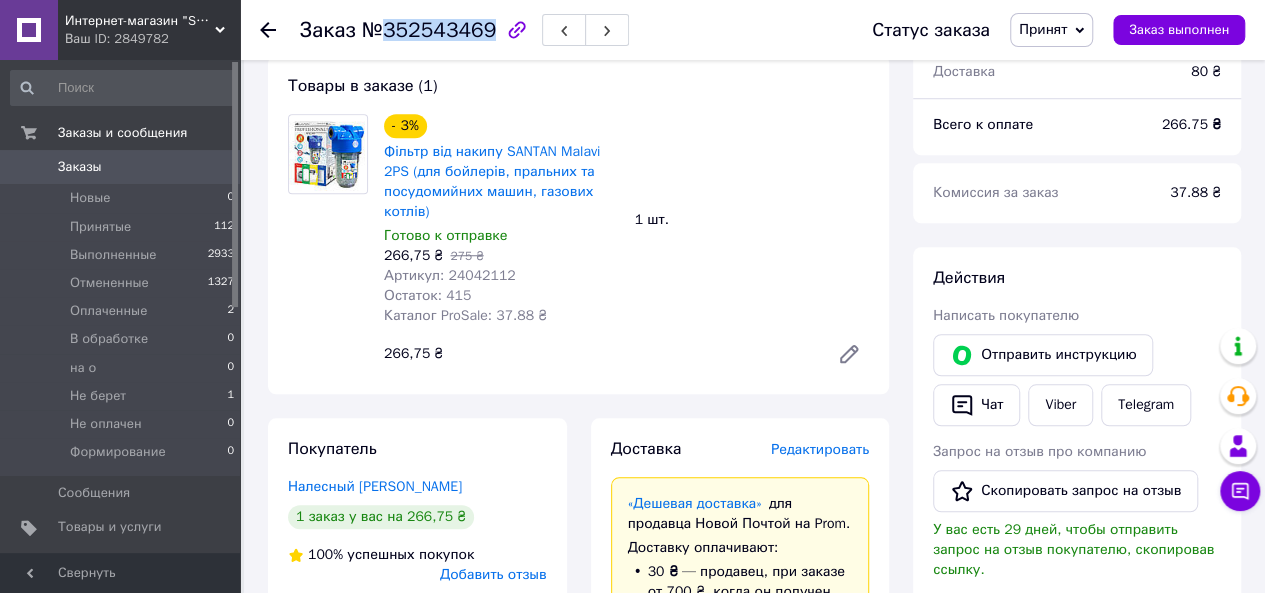 scroll, scrollTop: 500, scrollLeft: 0, axis: vertical 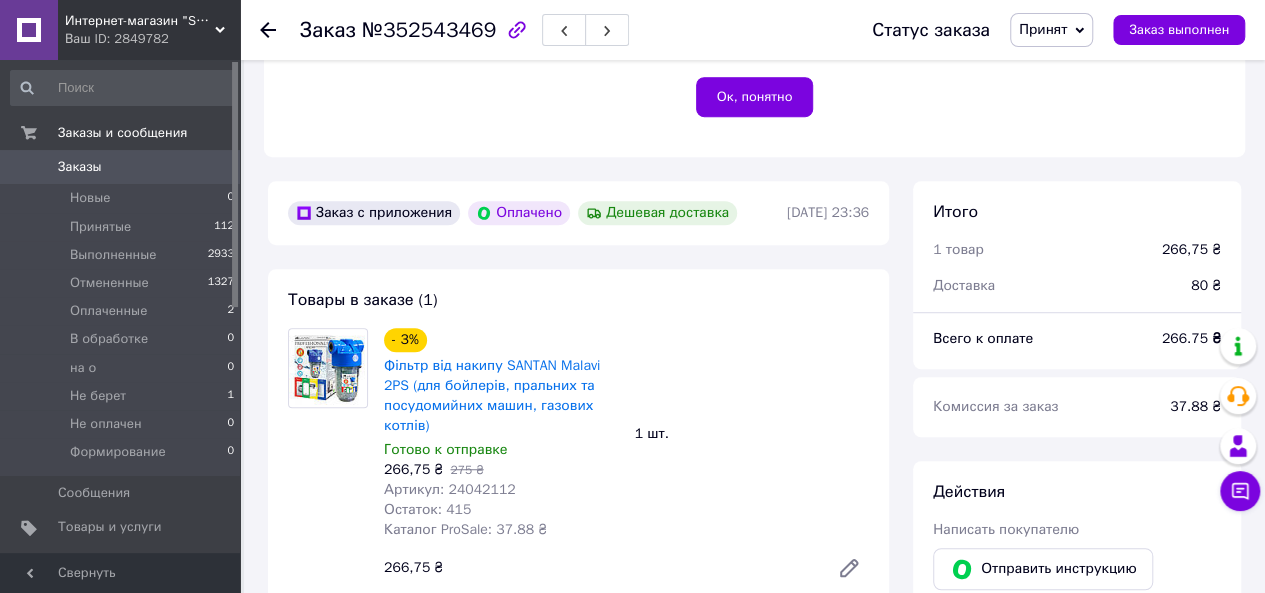 click on "Фільтр від накипу SANTAN Malavi 2PS (для бойлерів, пральних та посудомийних машин, газових котлів)" at bounding box center [501, 396] 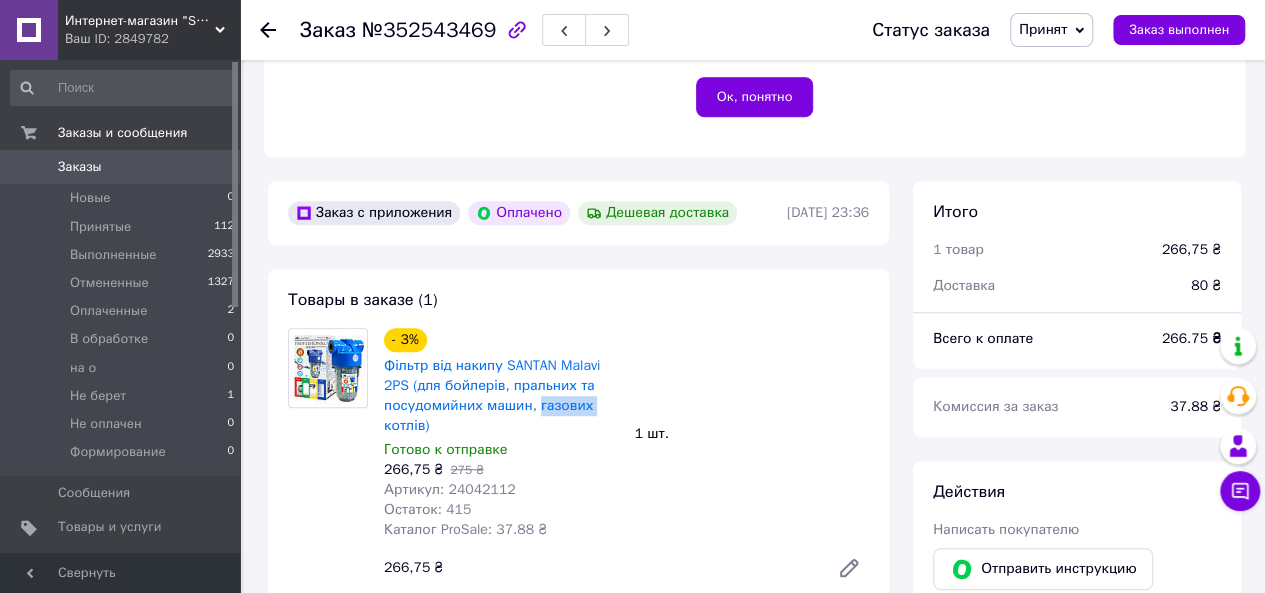 click on "Фільтр від накипу SANTAN Malavi 2PS (для бойлерів, пральних та посудомийних машин, газових котлів)" at bounding box center [501, 396] 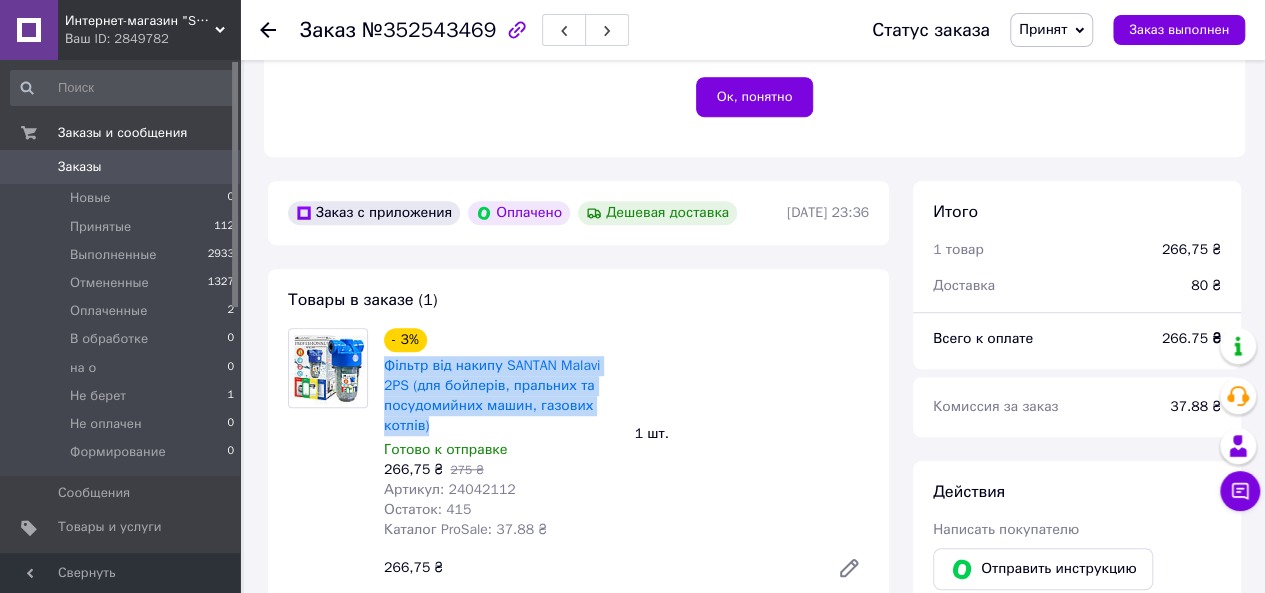 click on "Фільтр від накипу SANTAN Malavi 2PS (для бойлерів, пральних та посудомийних машин, газових котлів)" at bounding box center (501, 396) 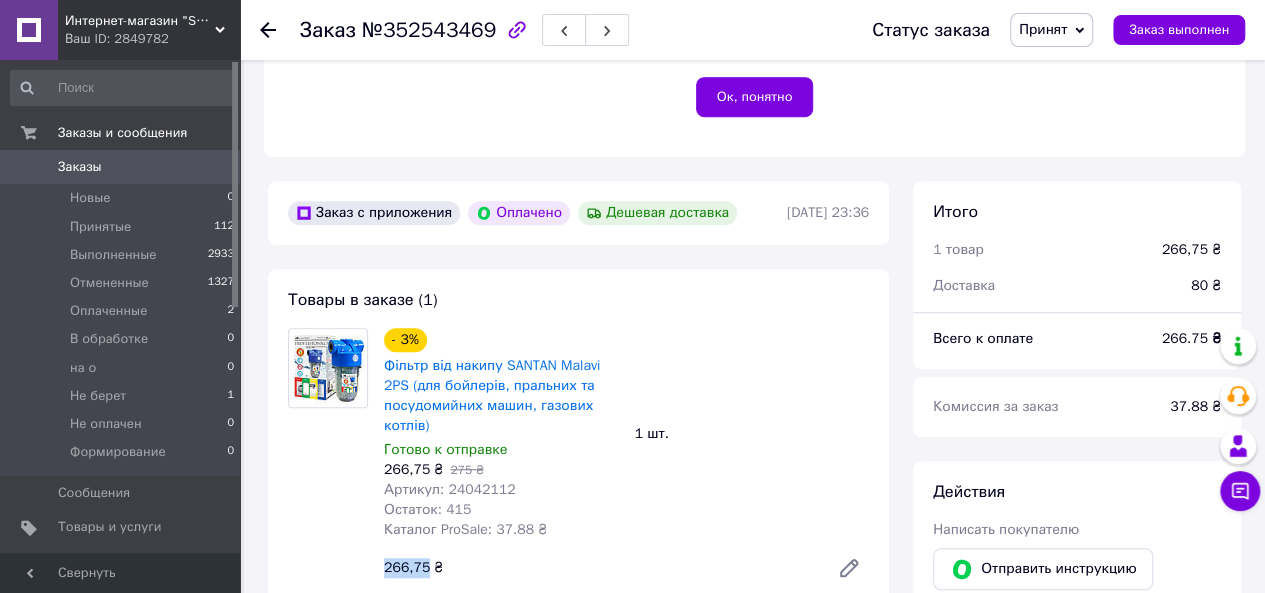 drag, startPoint x: 386, startPoint y: 547, endPoint x: 424, endPoint y: 551, distance: 38.209946 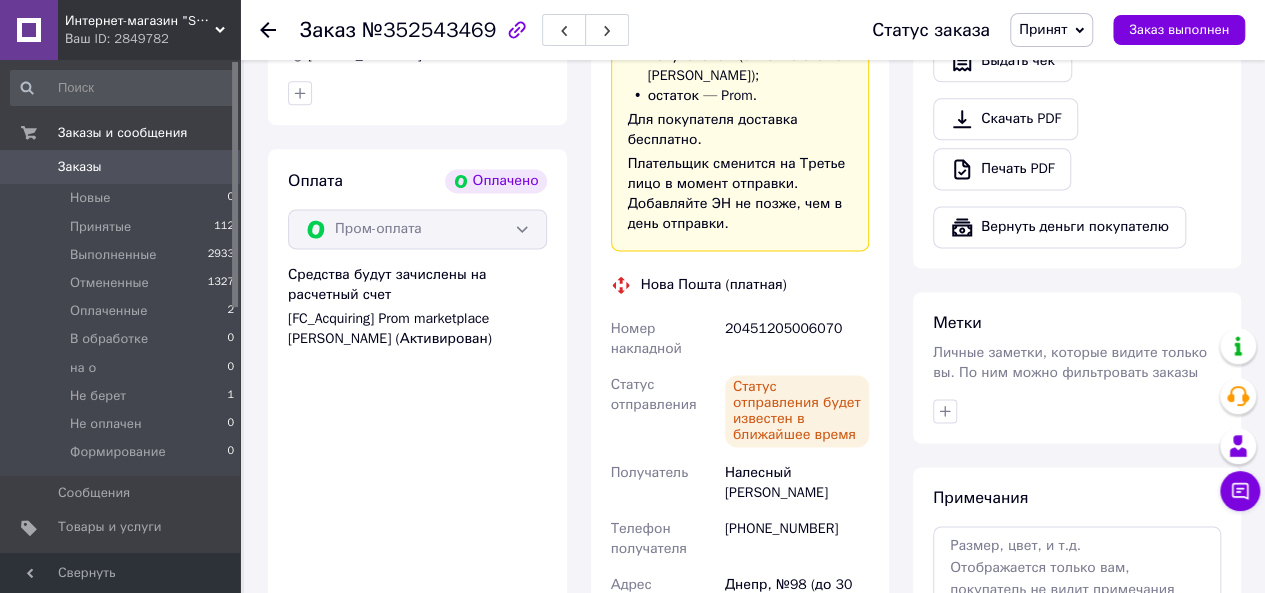 scroll, scrollTop: 1500, scrollLeft: 0, axis: vertical 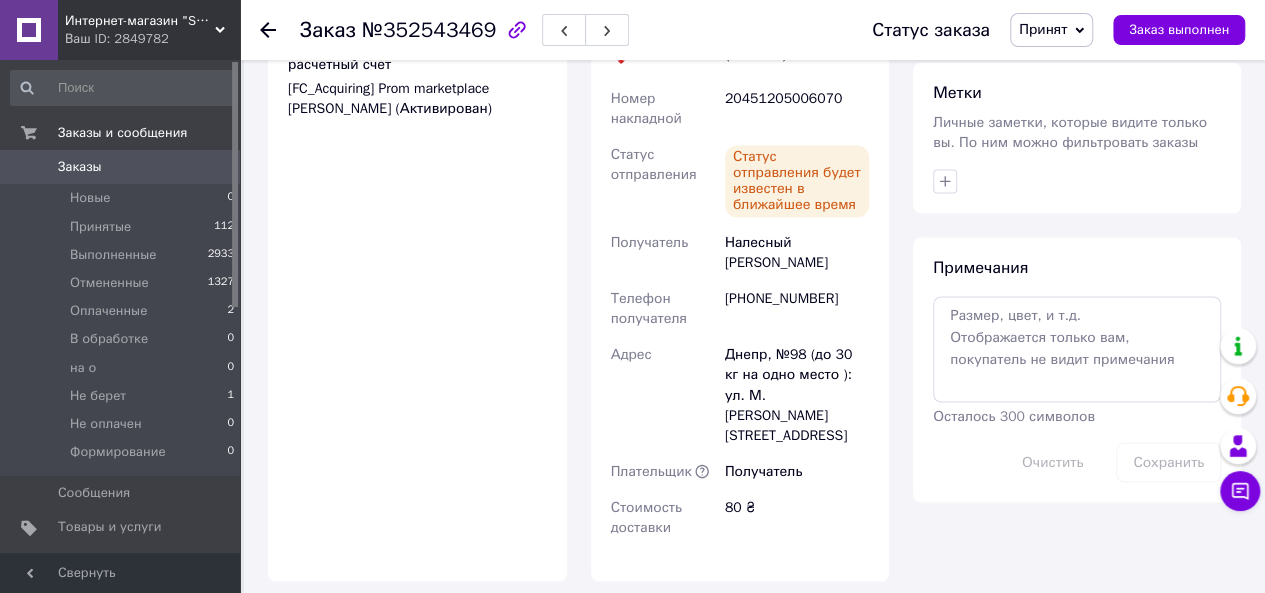 click on "20451205006070" at bounding box center (797, 109) 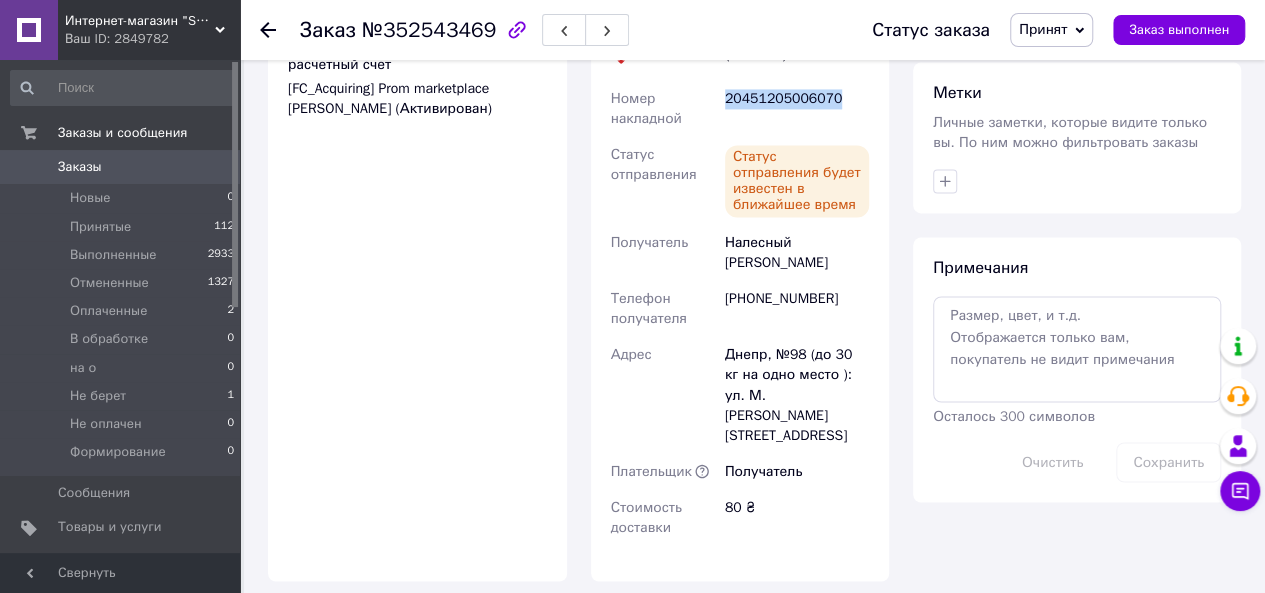 click on "20451205006070" at bounding box center [797, 109] 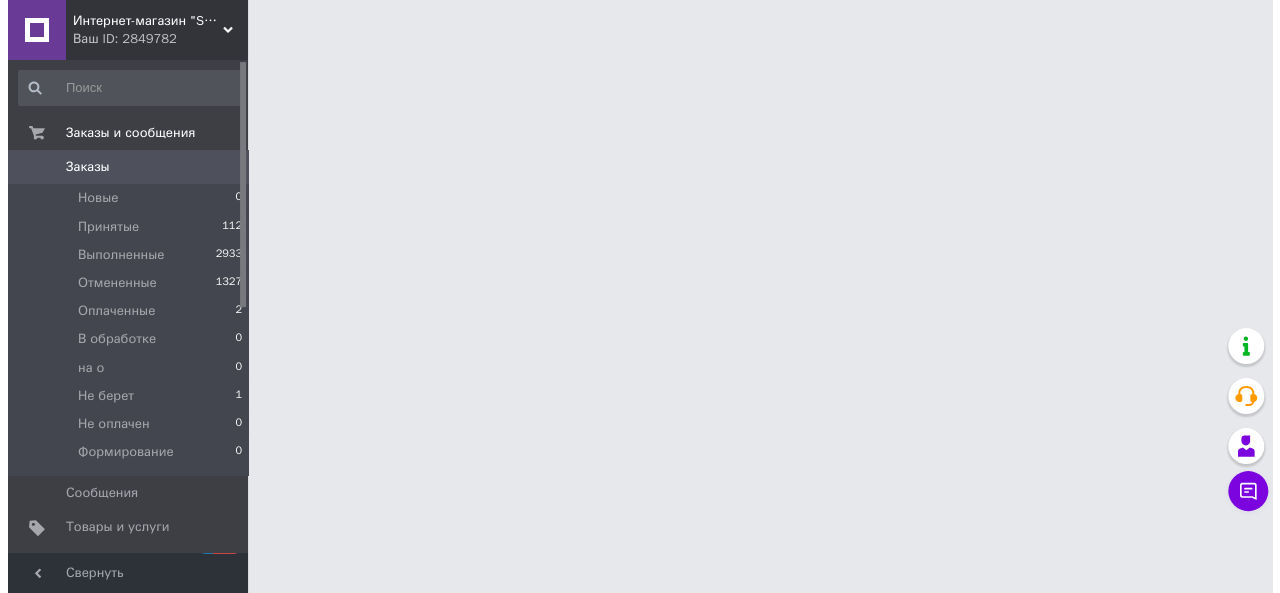 scroll, scrollTop: 0, scrollLeft: 0, axis: both 